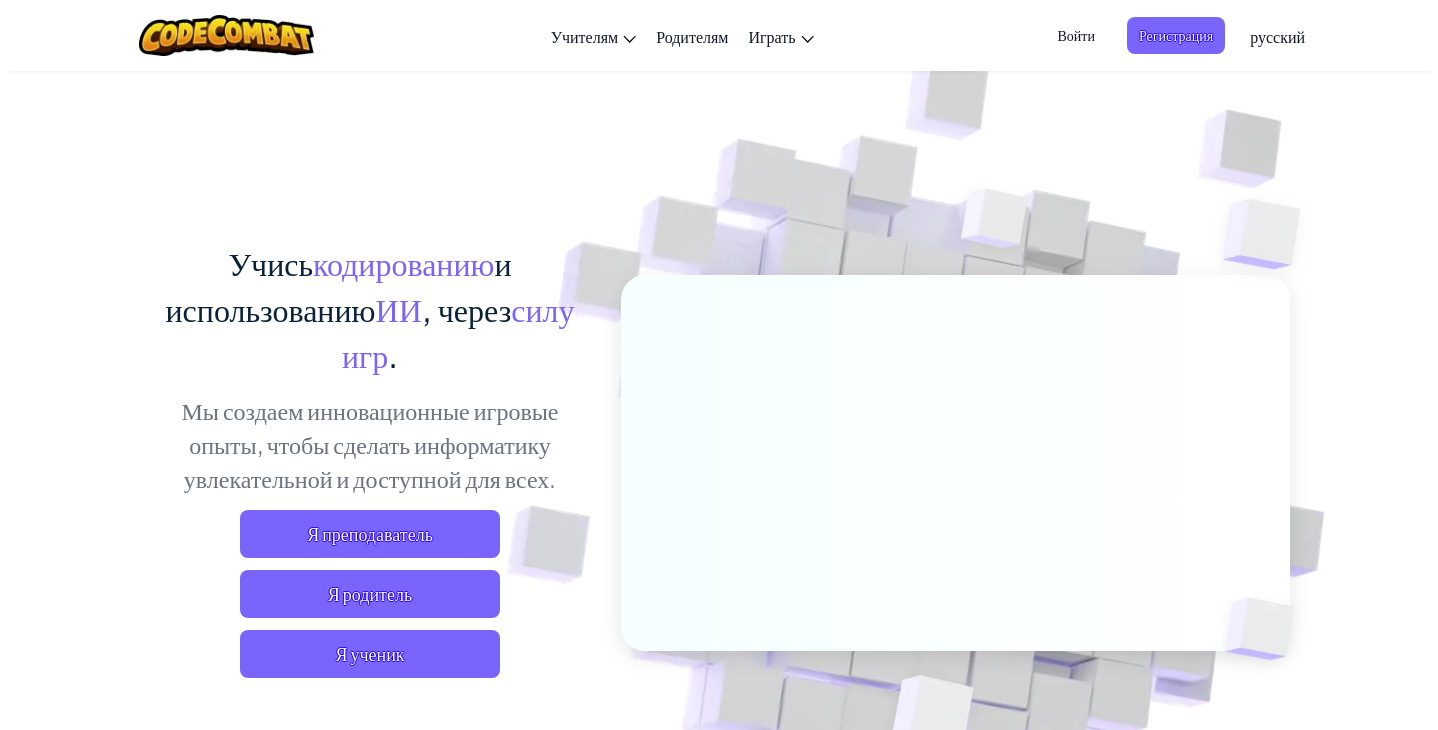 scroll, scrollTop: 0, scrollLeft: 0, axis: both 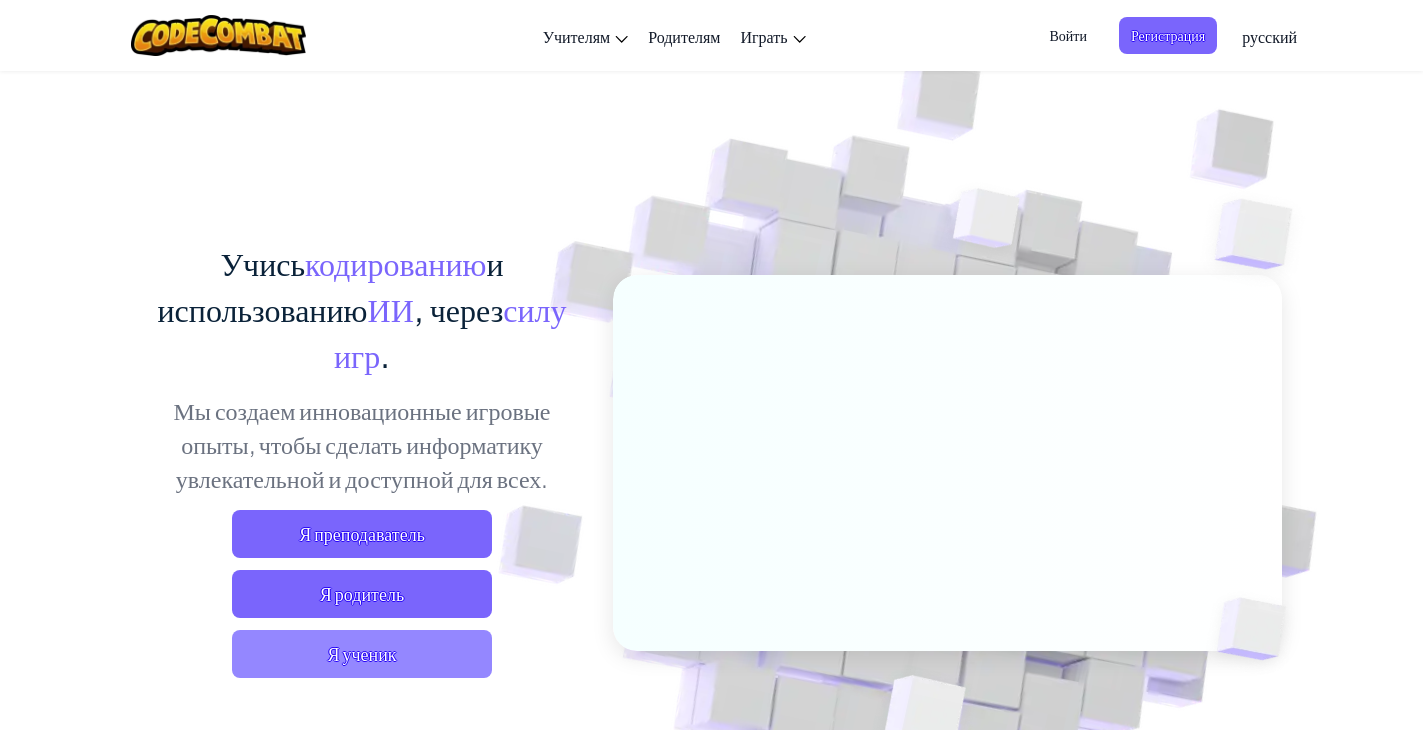 click on "Я ученик" at bounding box center [362, 654] 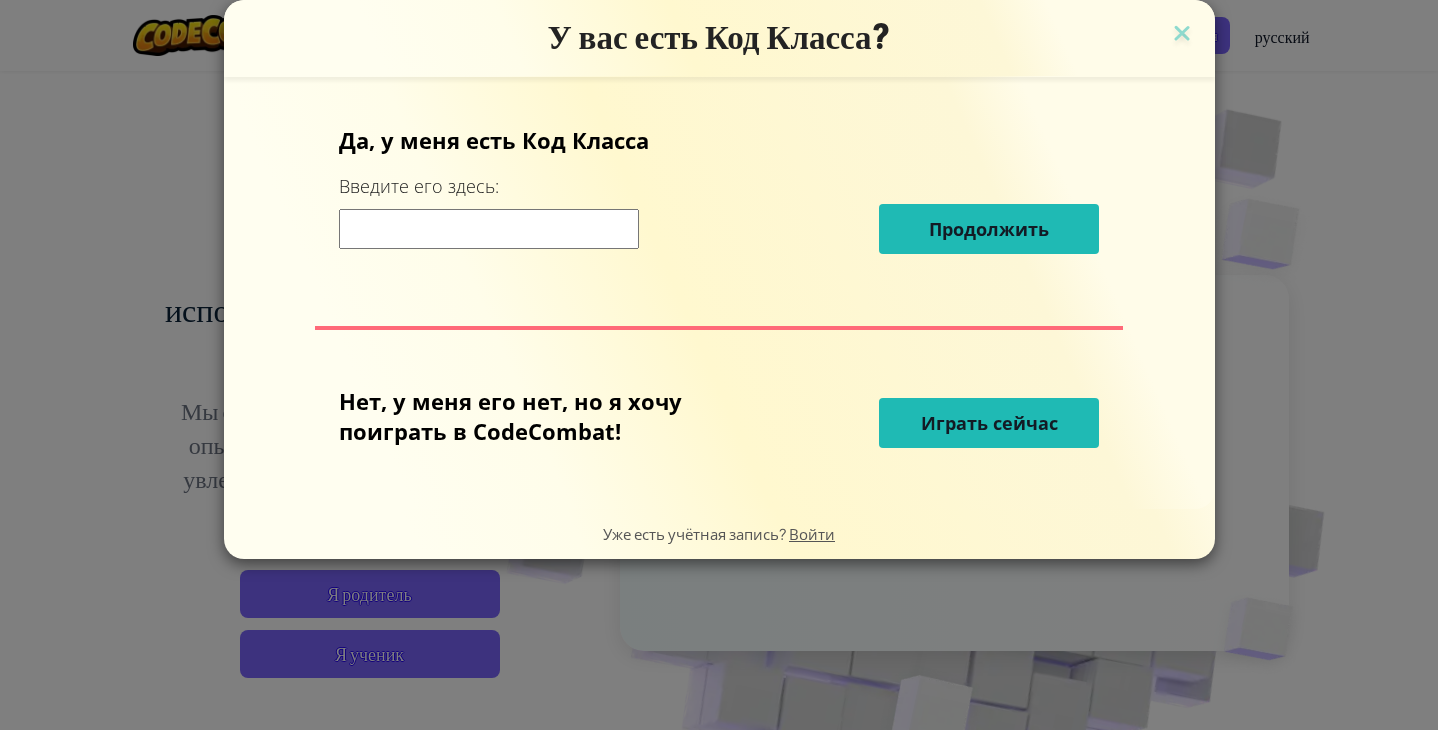 click at bounding box center (489, 229) 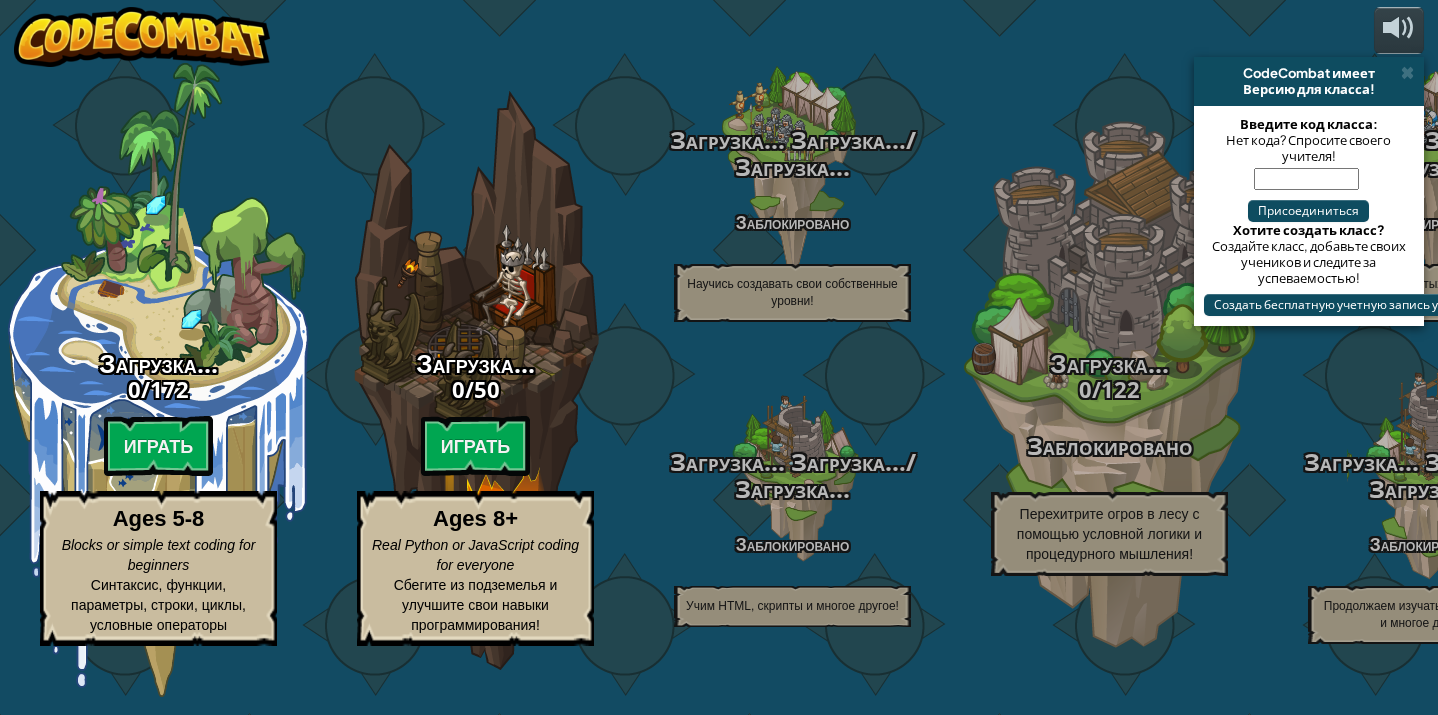 select on "ru" 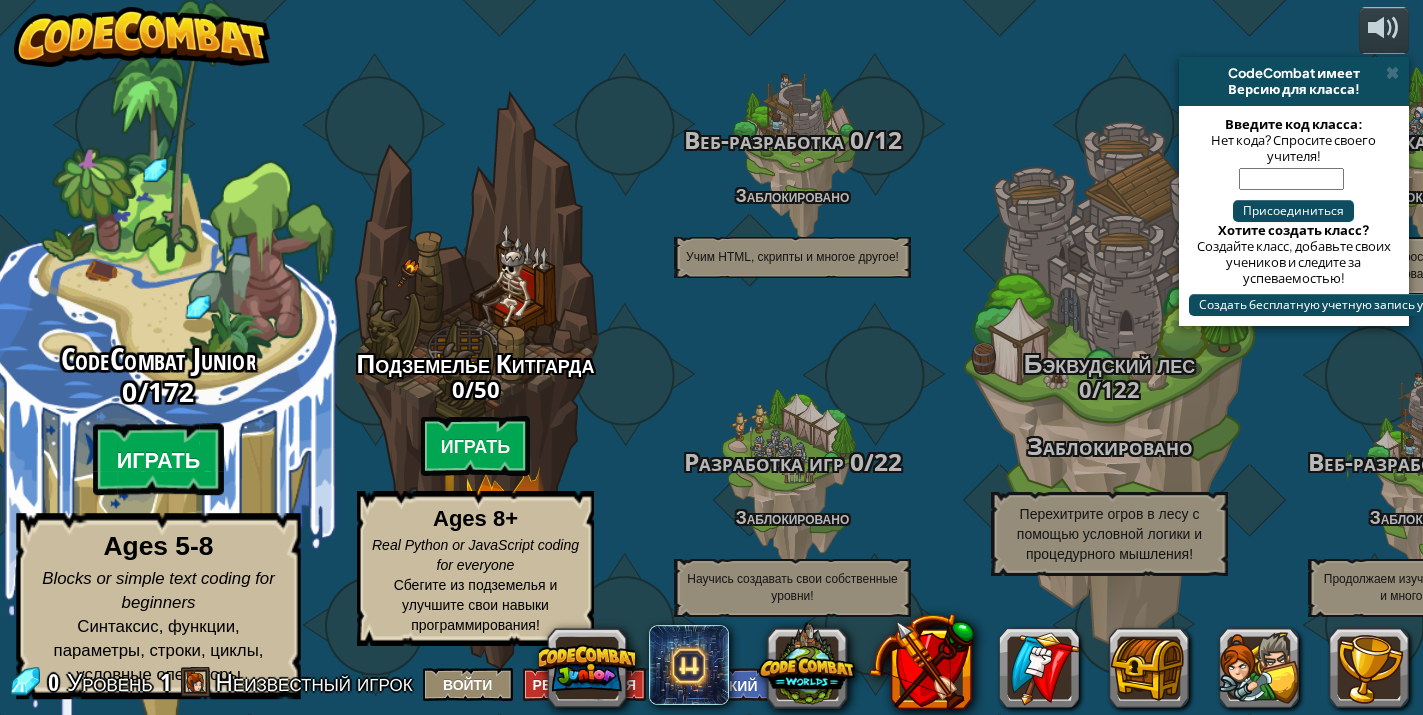 click on "Играть" at bounding box center [159, 460] 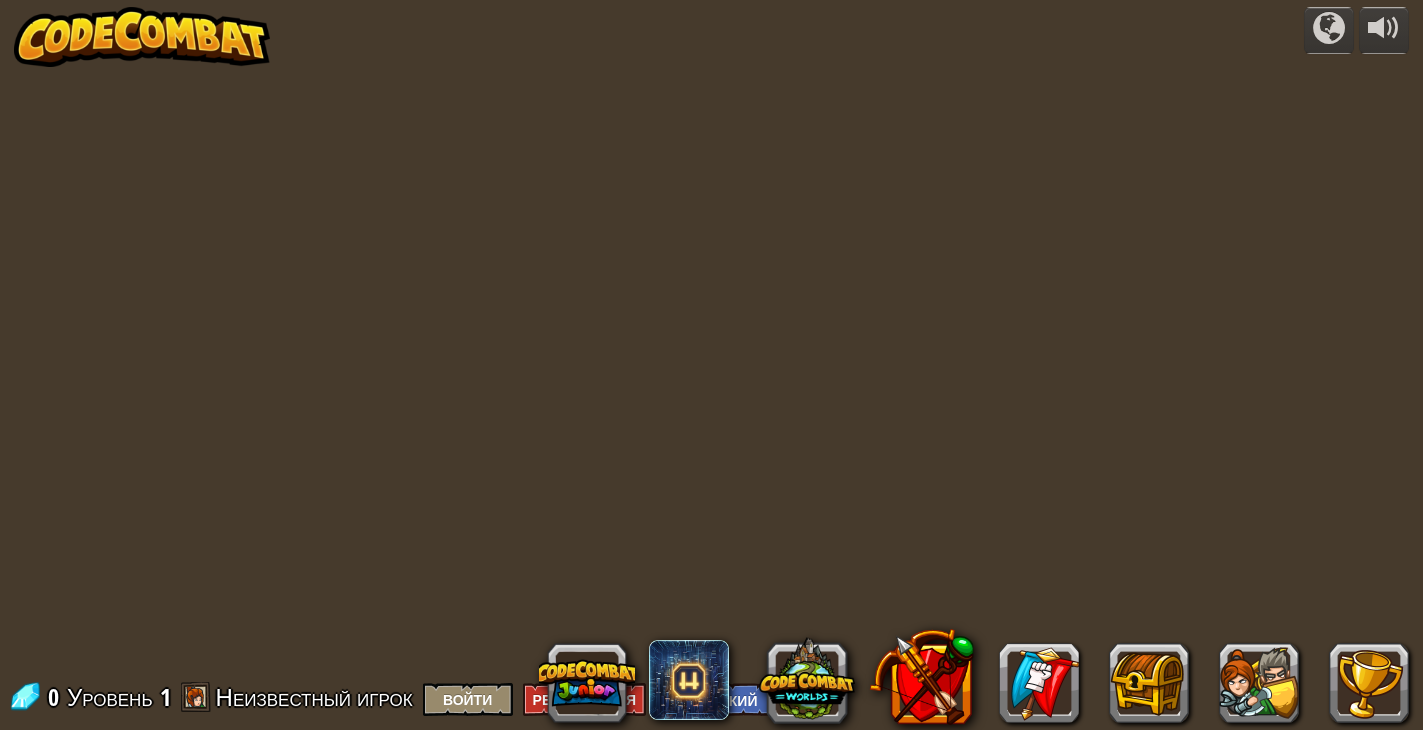 select on "ru" 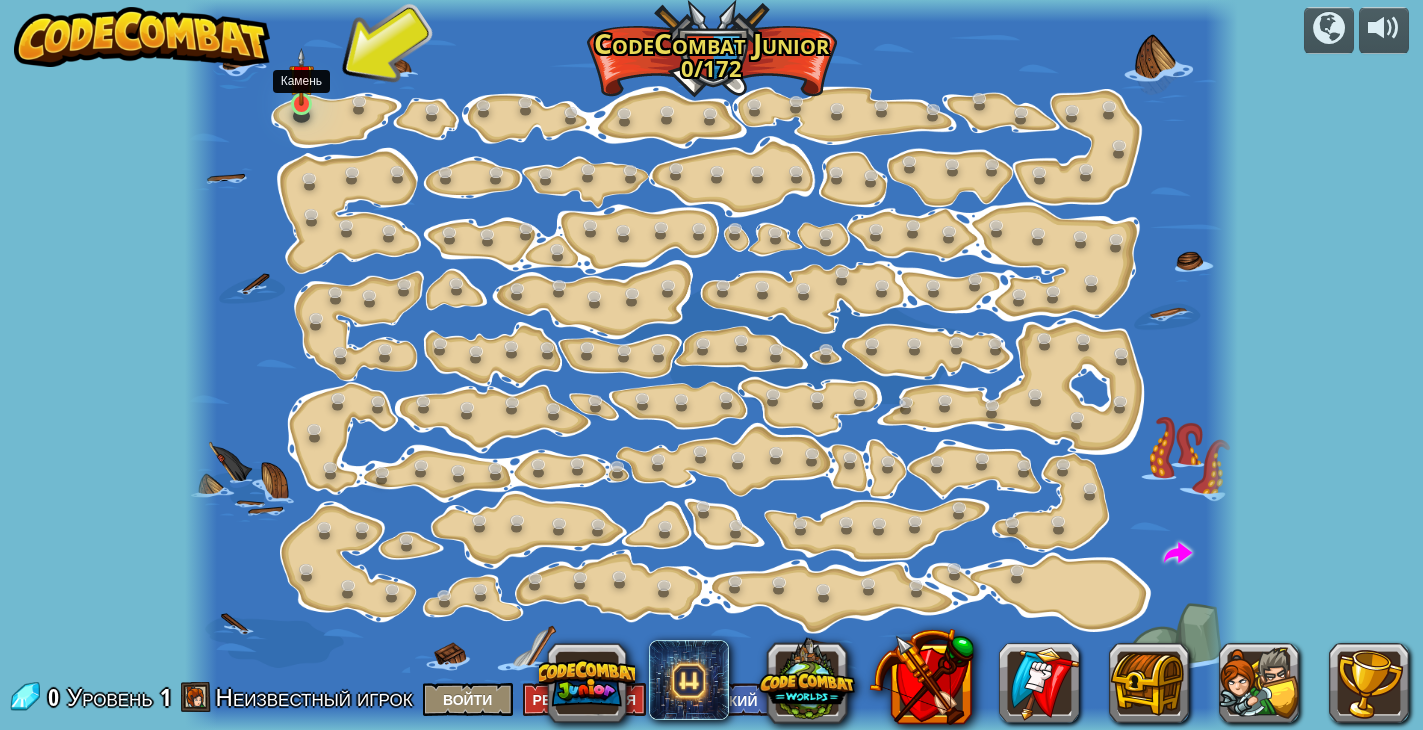 click at bounding box center (302, 77) 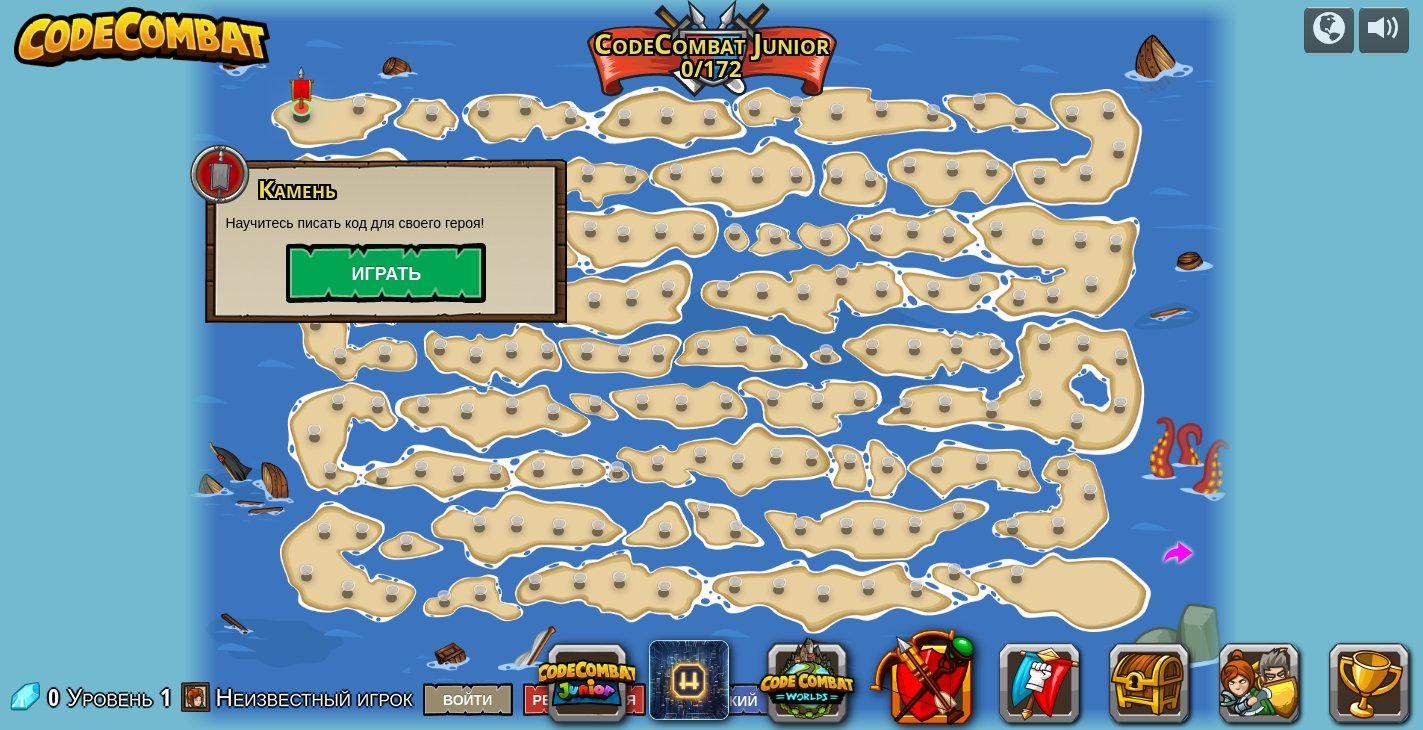 click on "Играть" at bounding box center (386, 273) 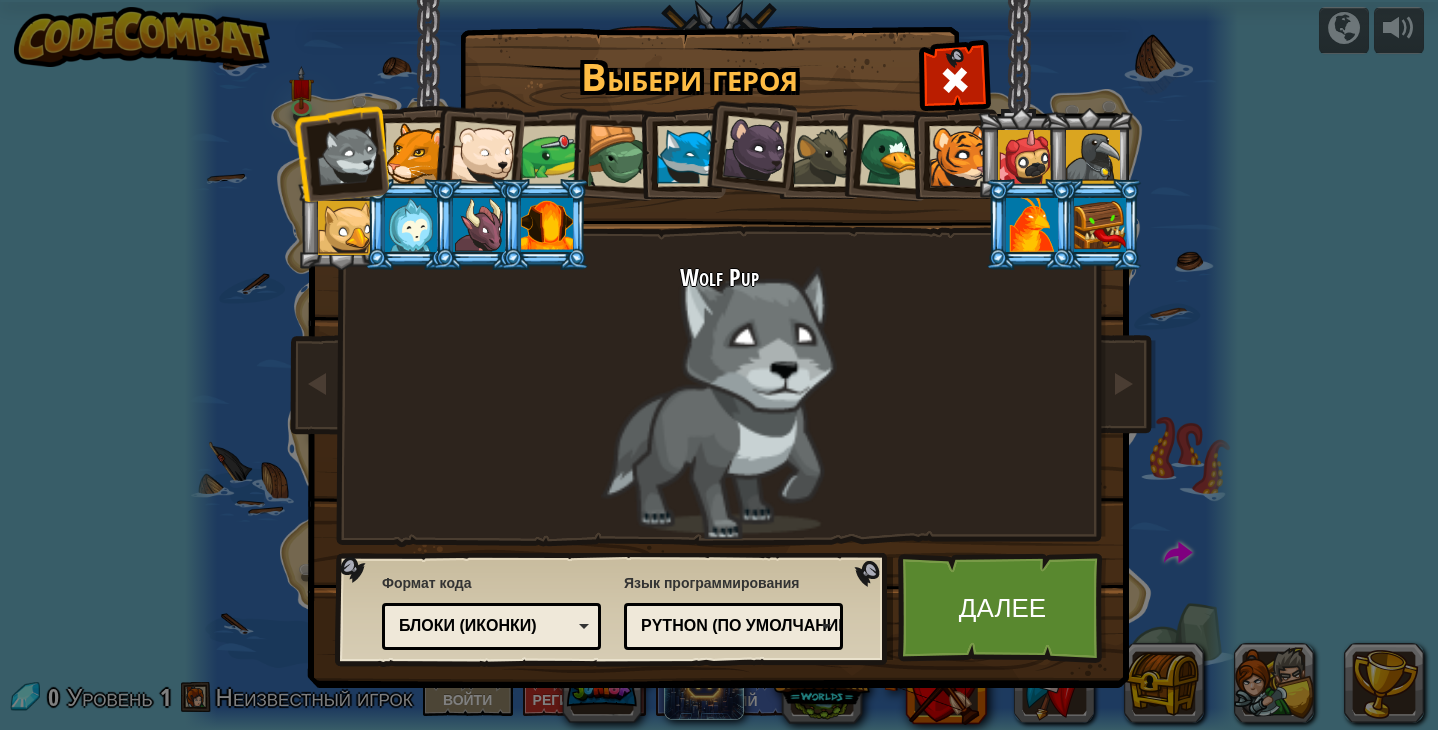 click on "Python (По умолчанию)" at bounding box center [727, 626] 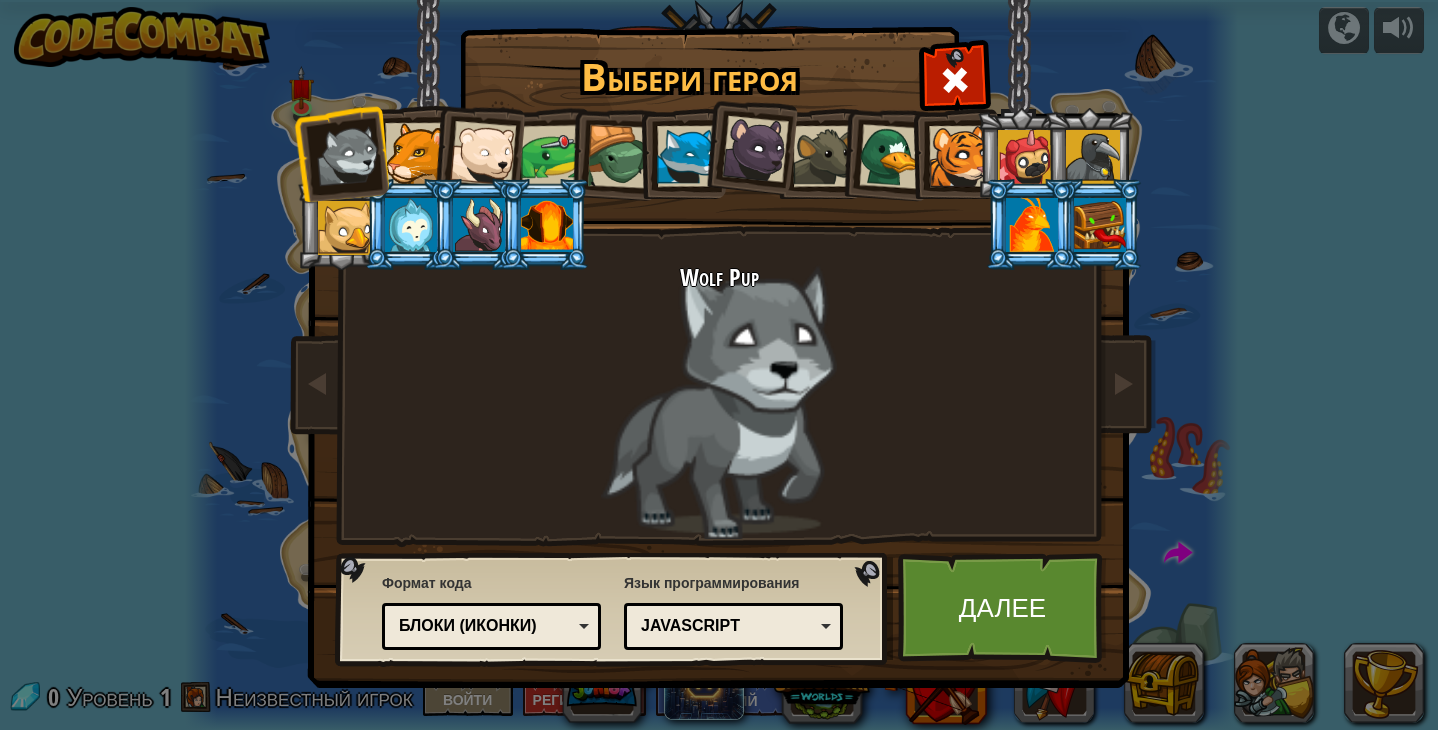 click on "Блоки (иконки)" at bounding box center [485, 626] 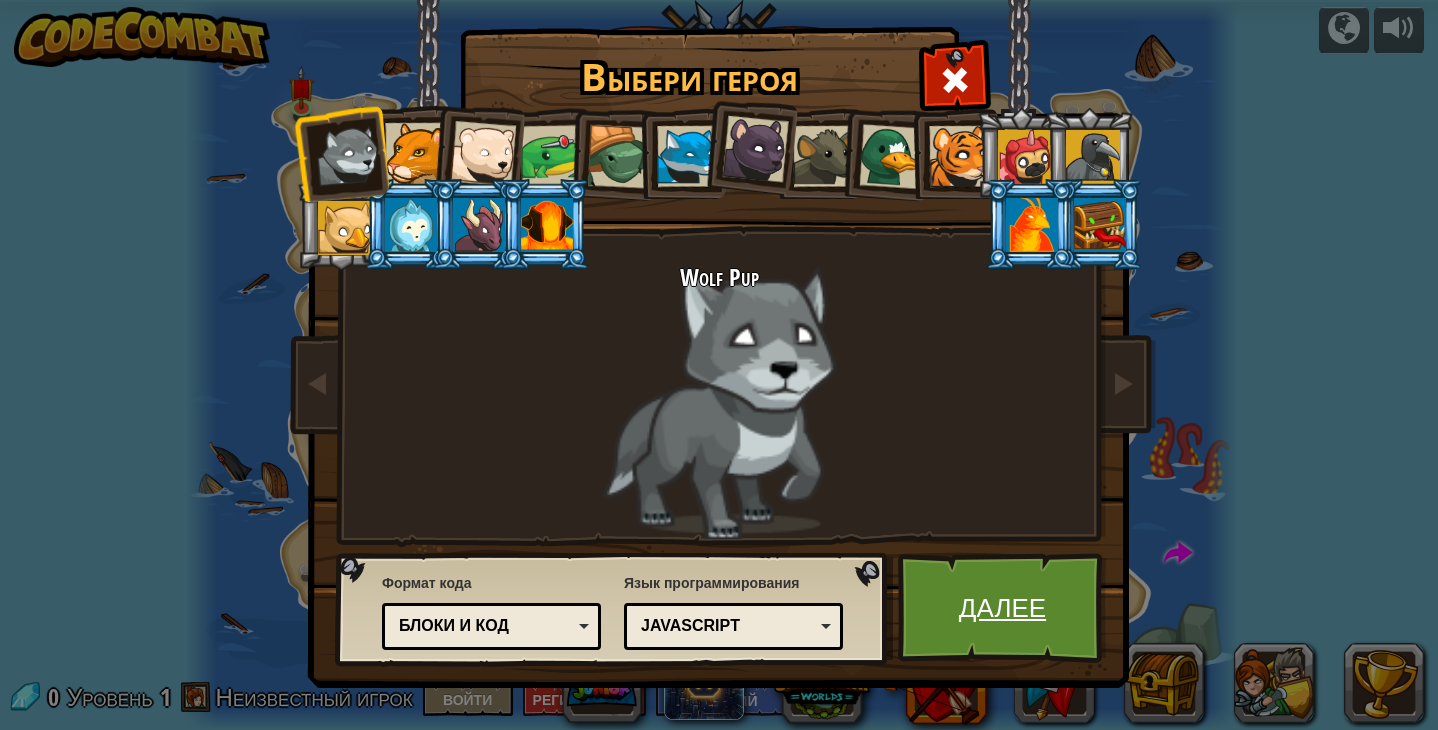 click on "Далее" at bounding box center (1002, 608) 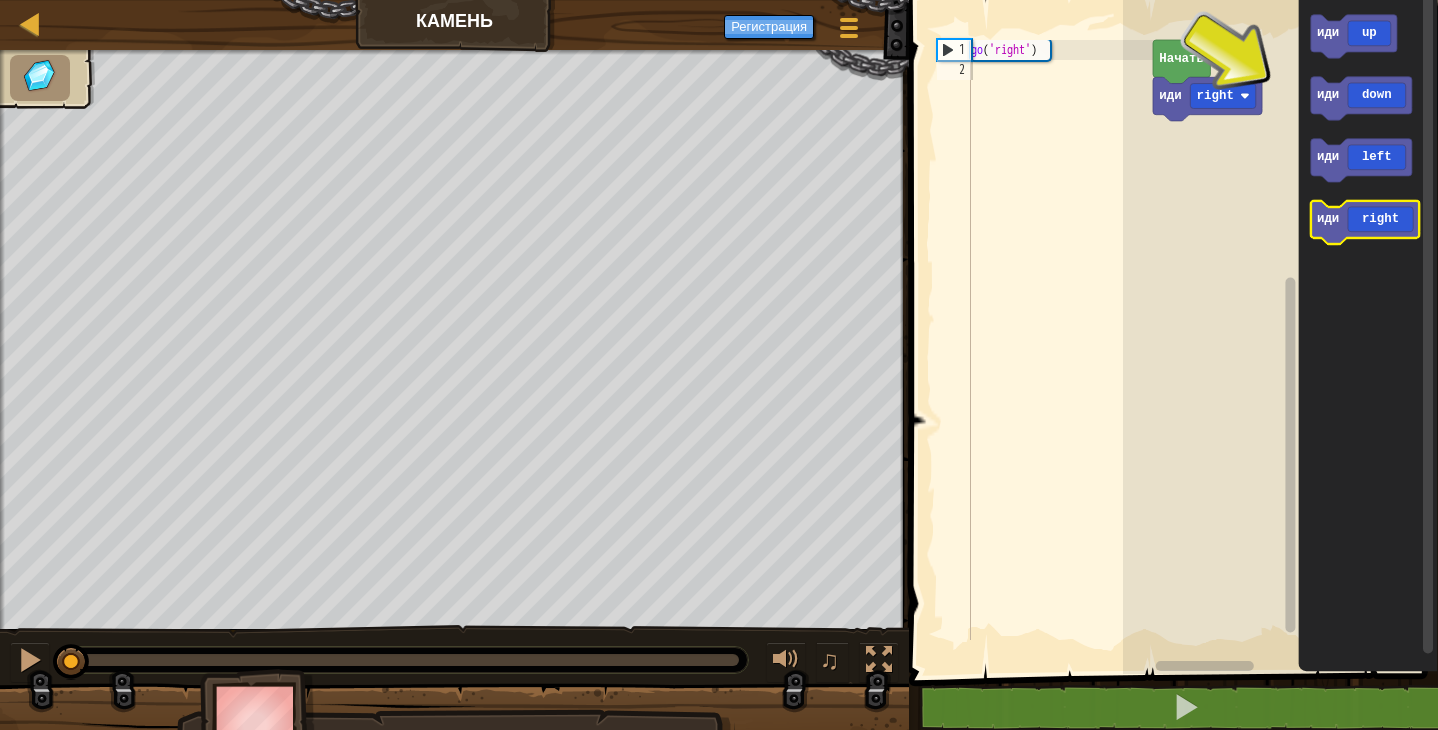 click 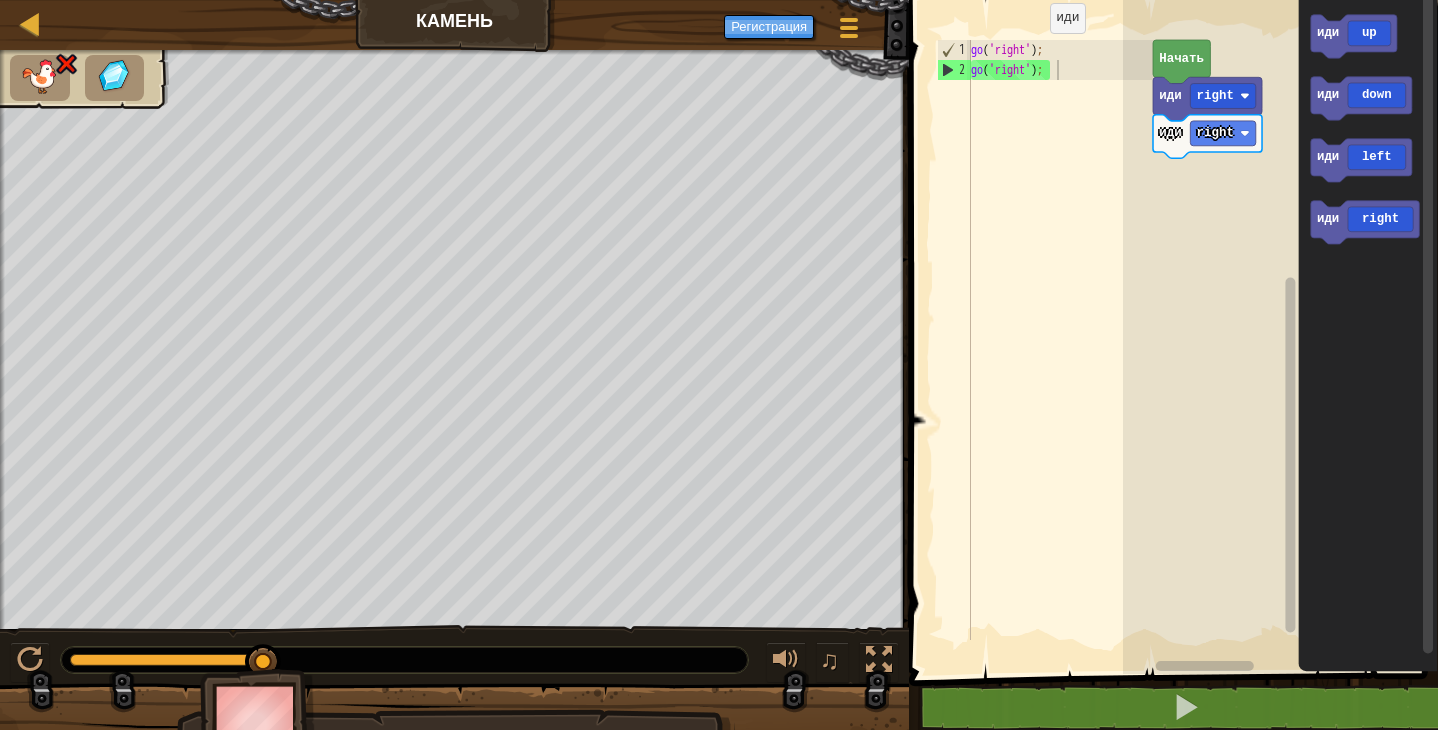 type on "go('right');" 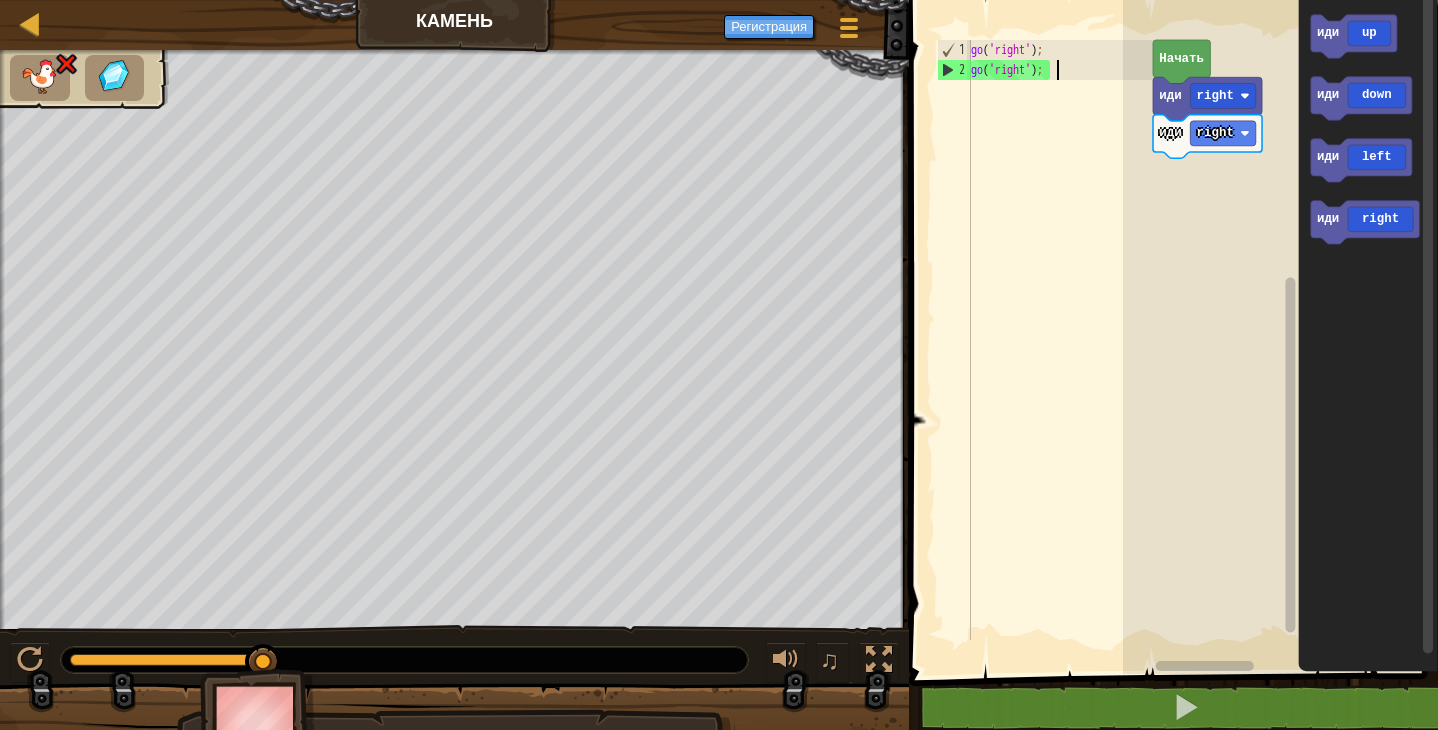 click on "go ( 'right' ) ; go ( 'right' ) ;" at bounding box center [1060, 360] 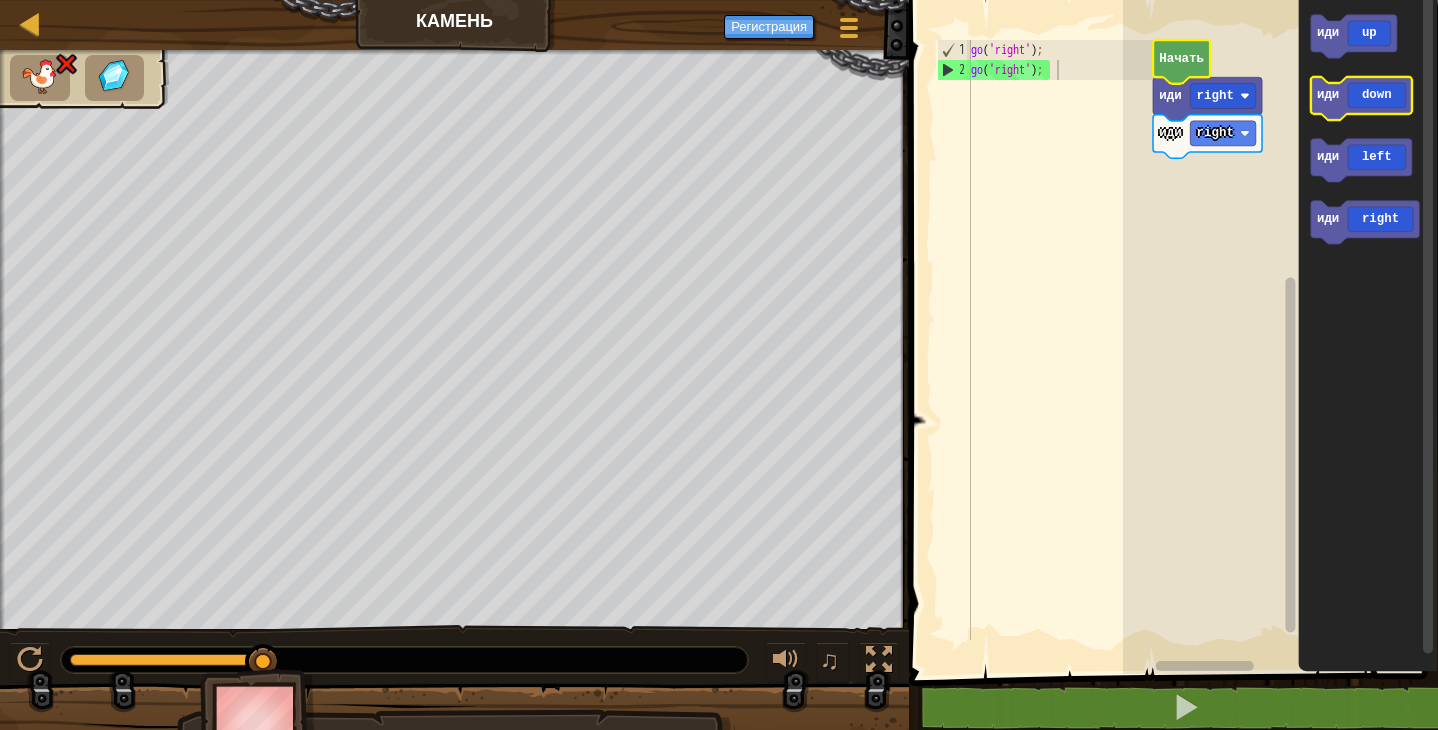 click 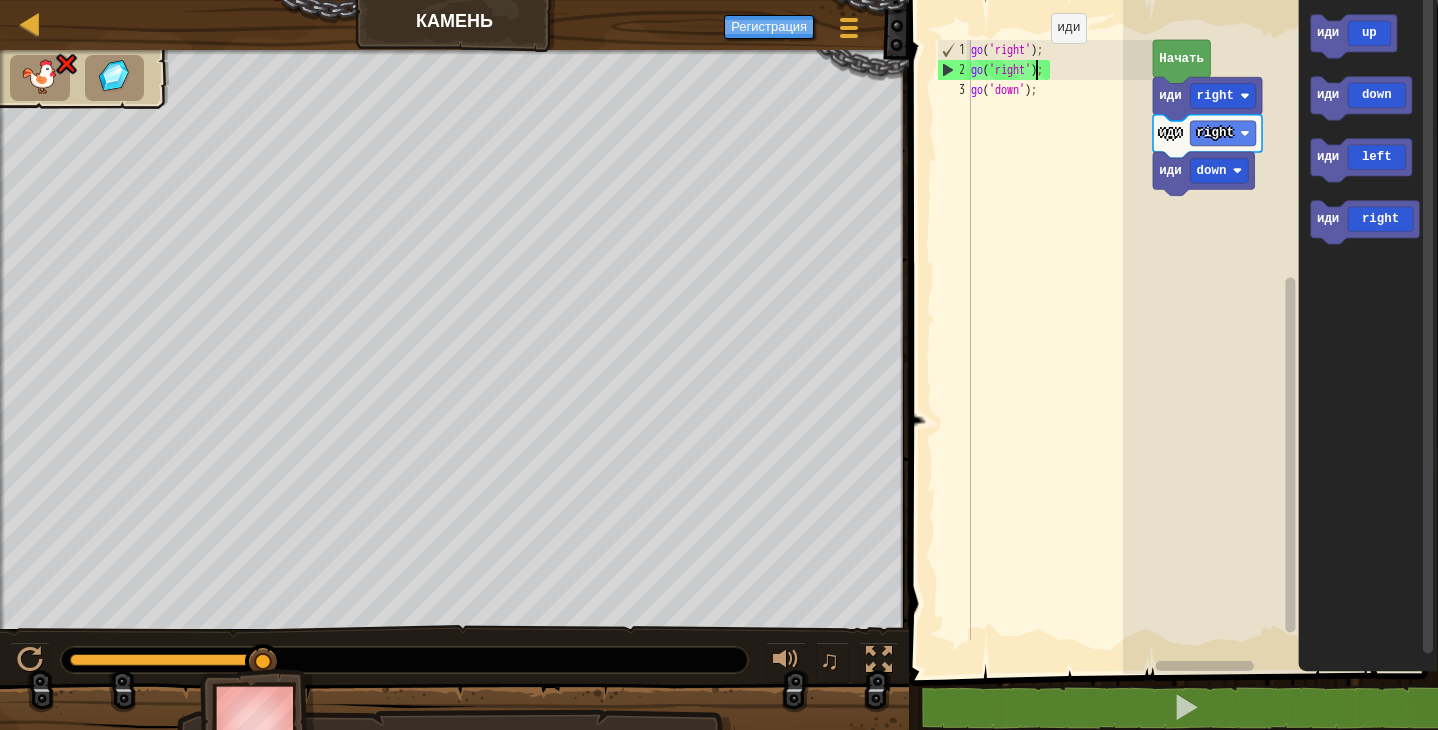 click on "go ( 'right' ) ; go ( 'right' ) ; go ( 'down' ) ;" at bounding box center (1060, 360) 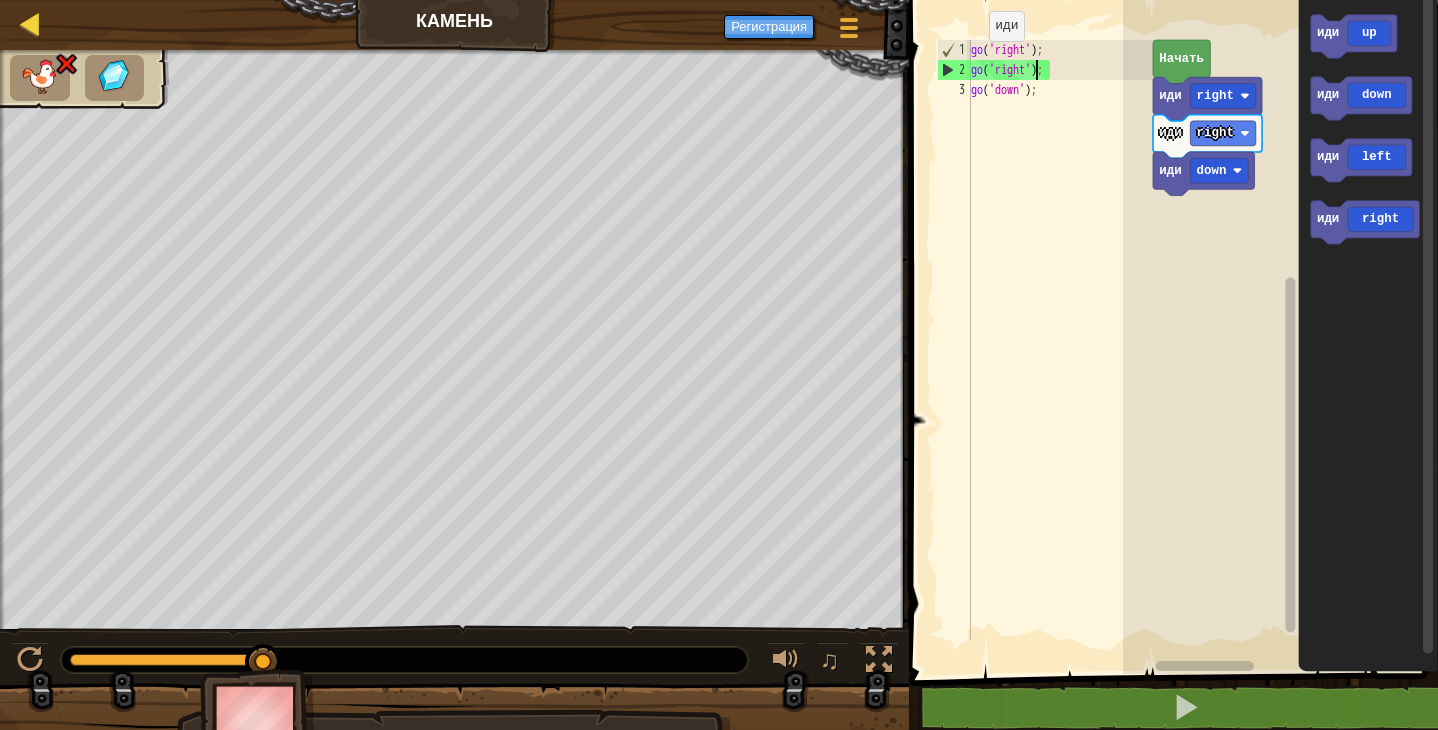 click at bounding box center (30, 23) 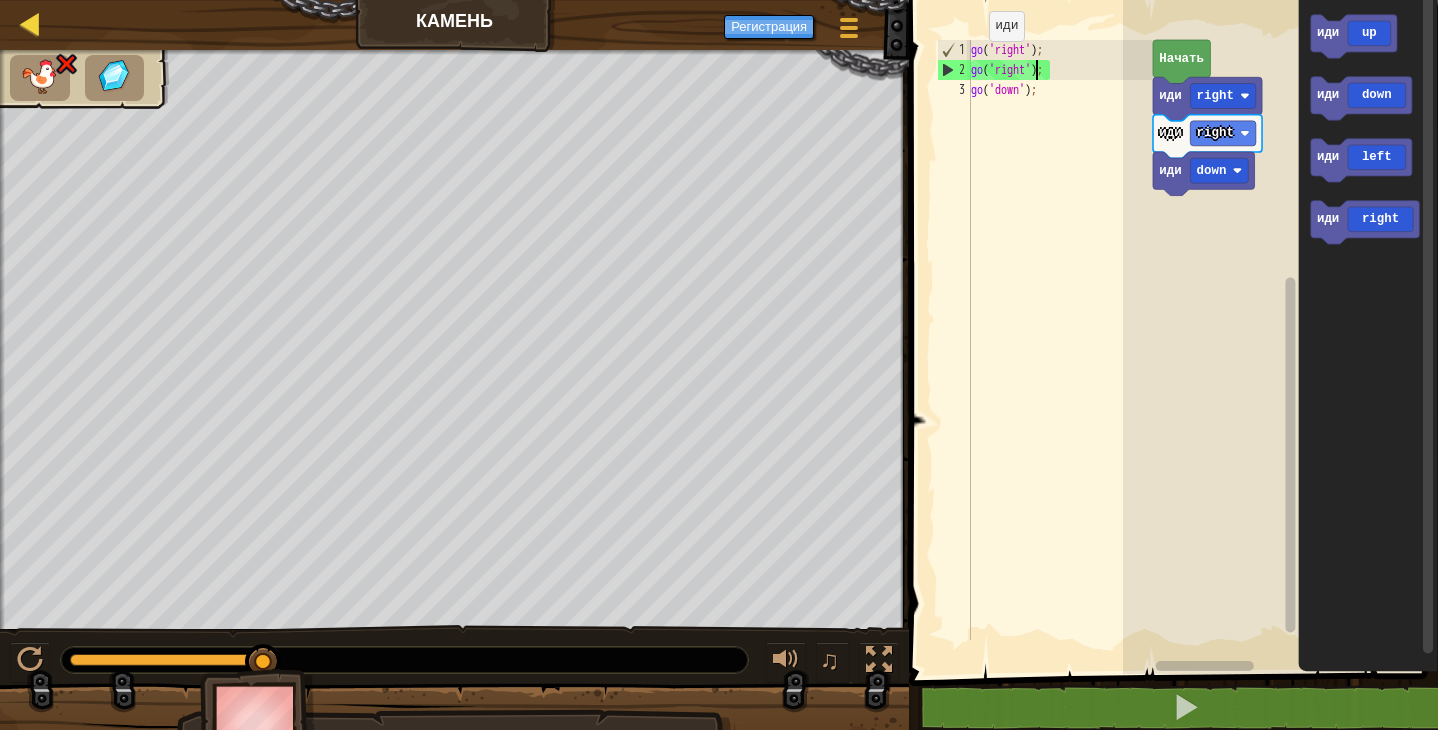 select on "ru" 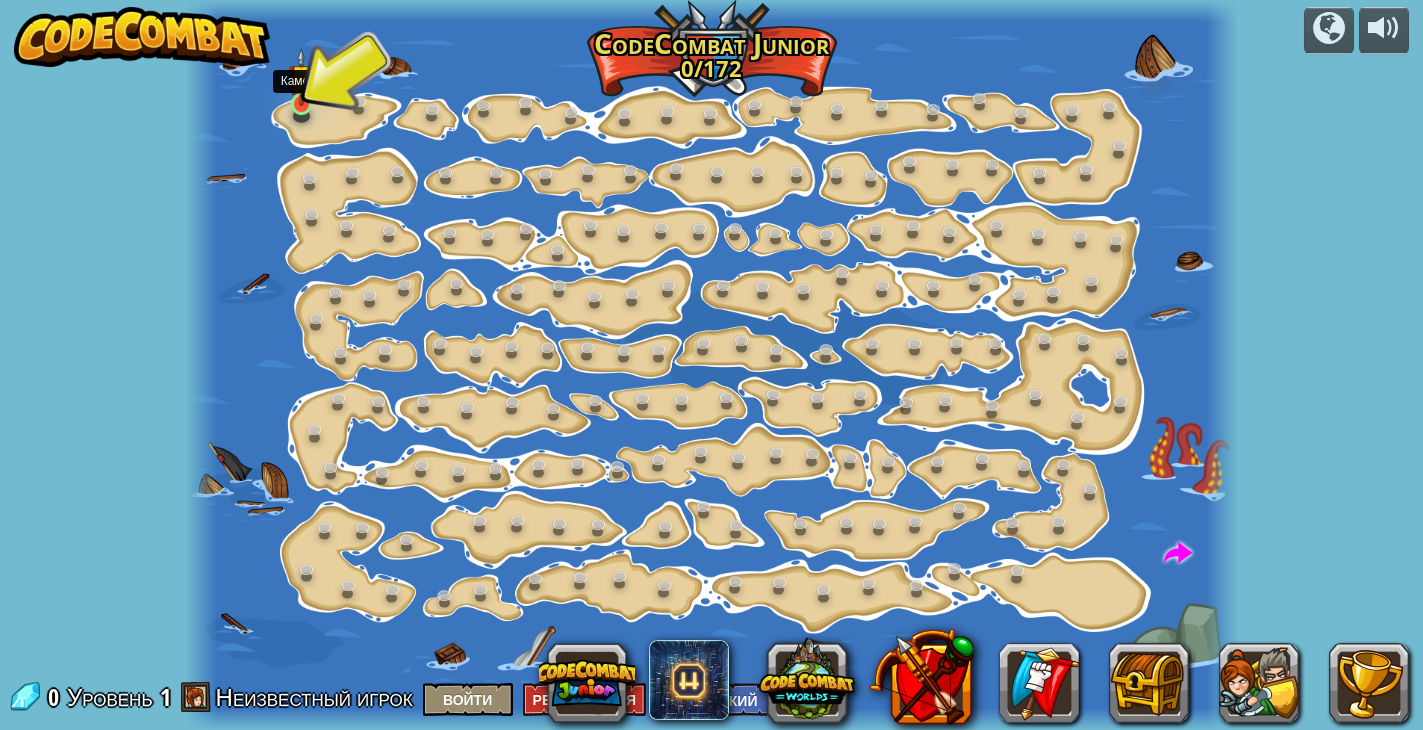 click at bounding box center (302, 77) 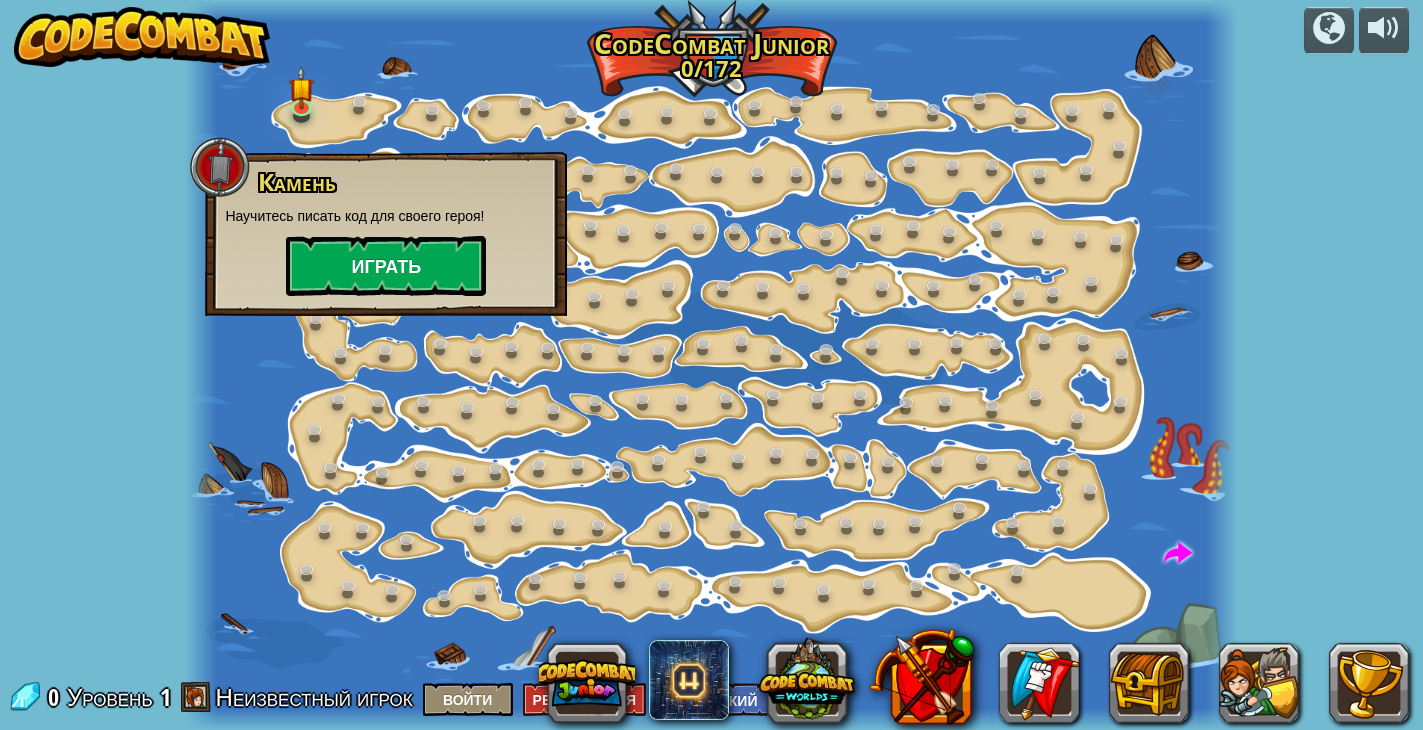 click on "Играть" at bounding box center [386, 266] 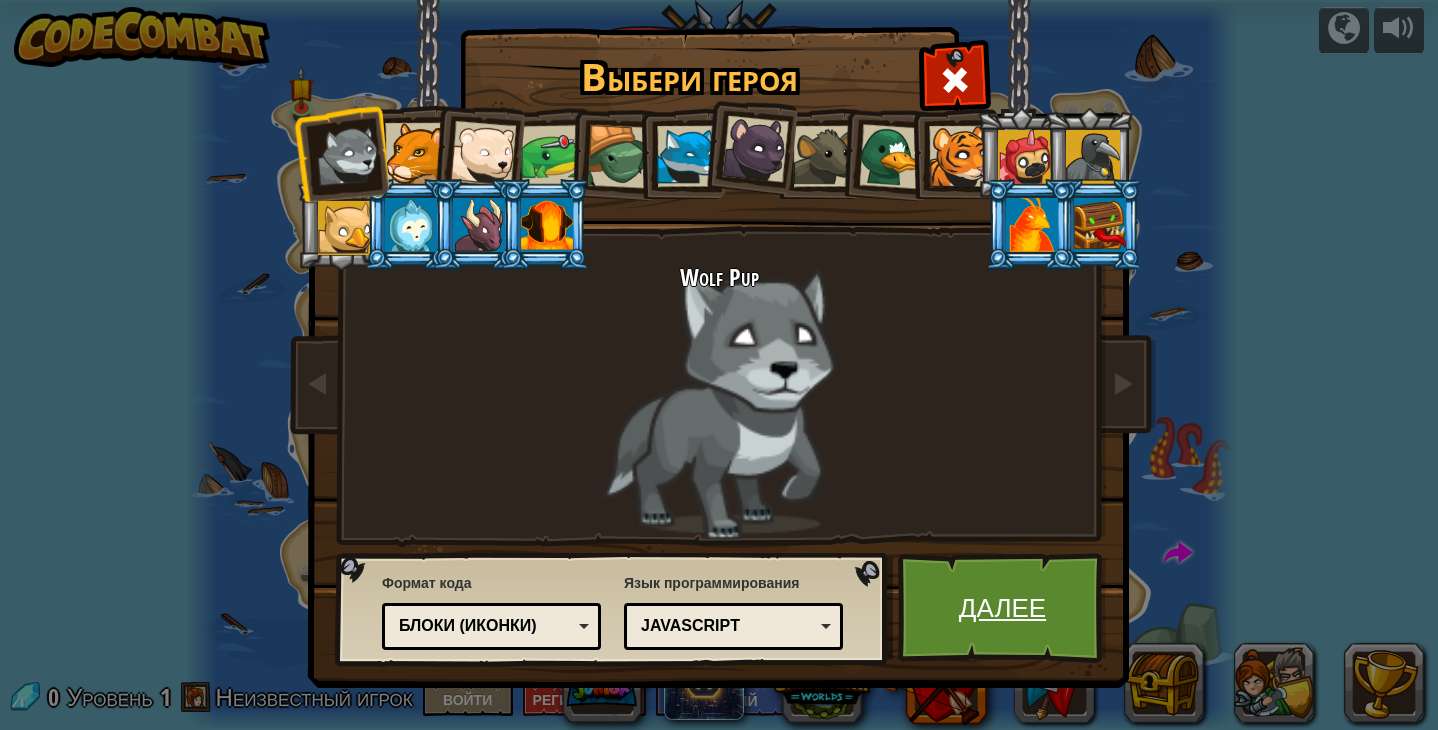 click on "Далее" at bounding box center (1002, 608) 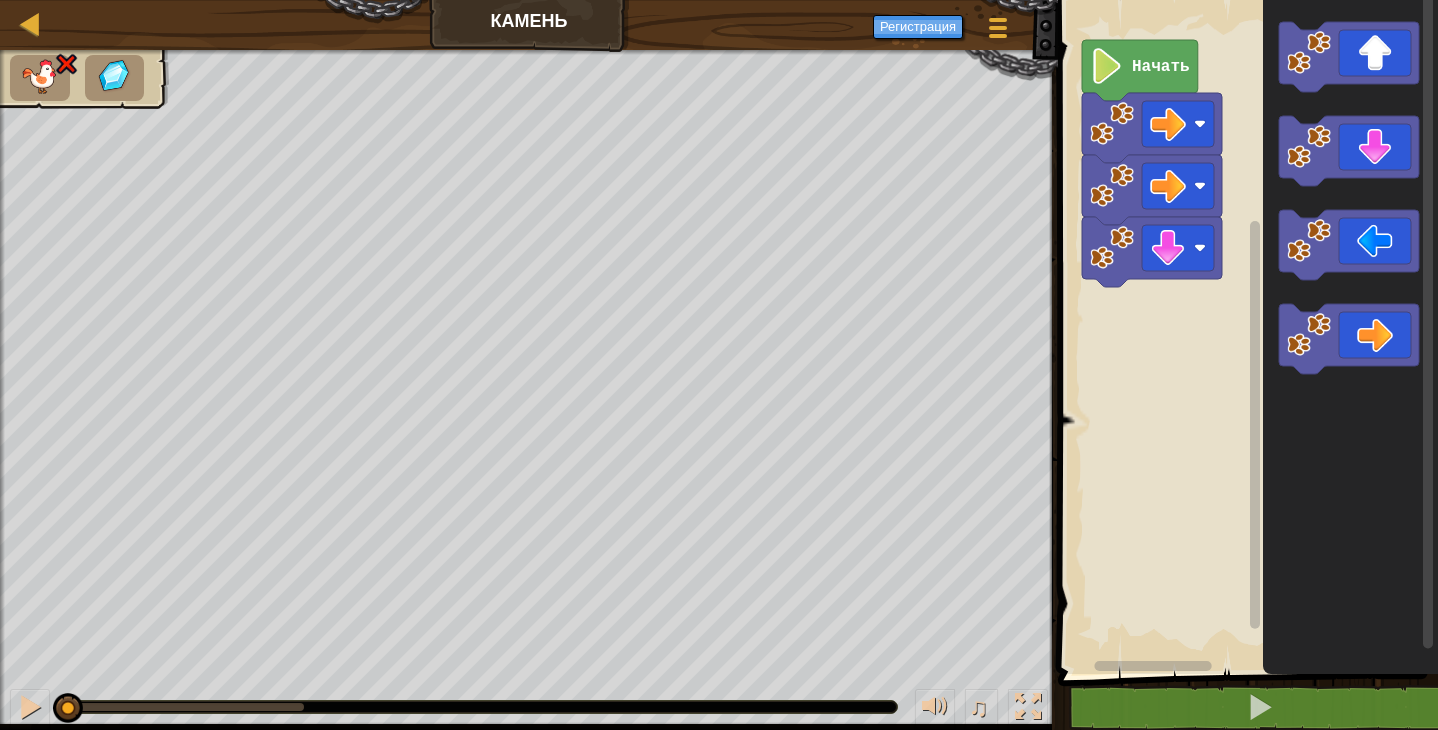 click 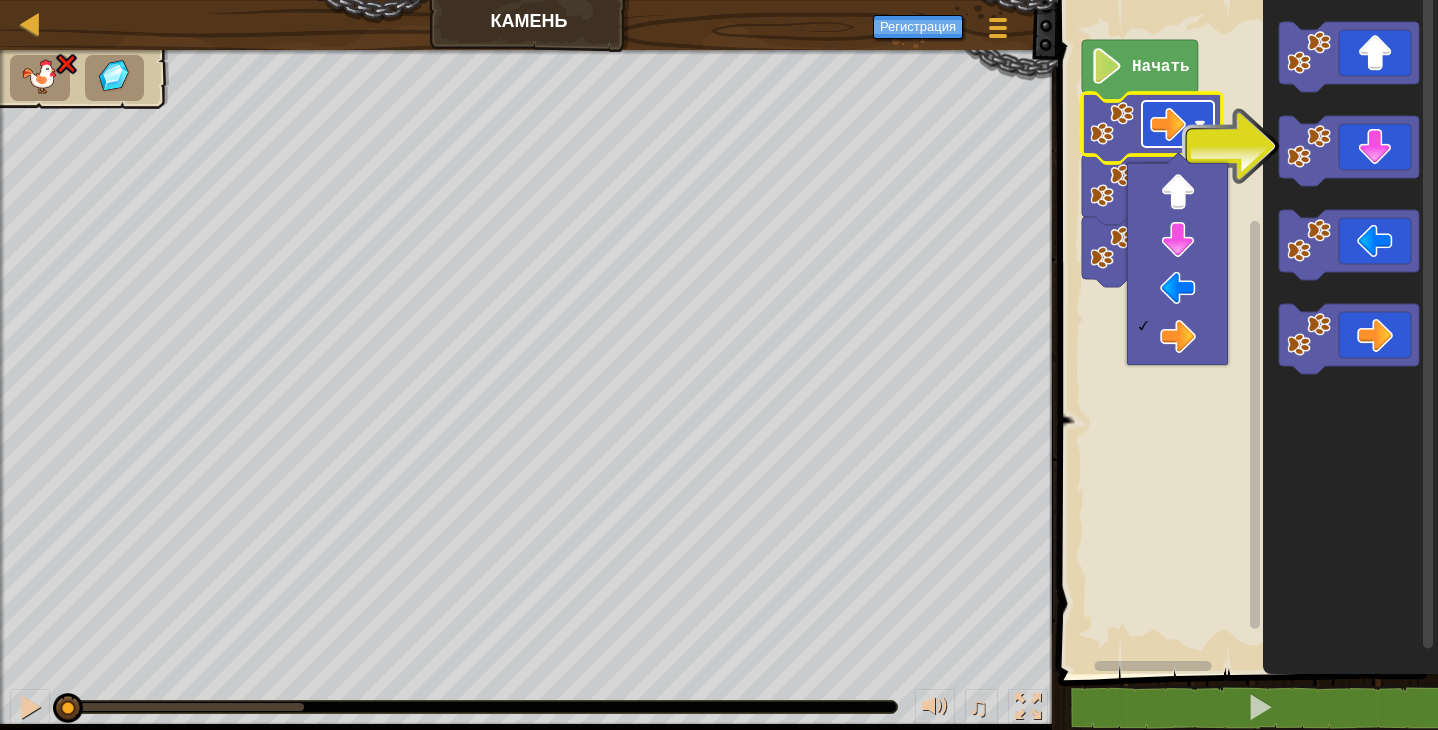 click 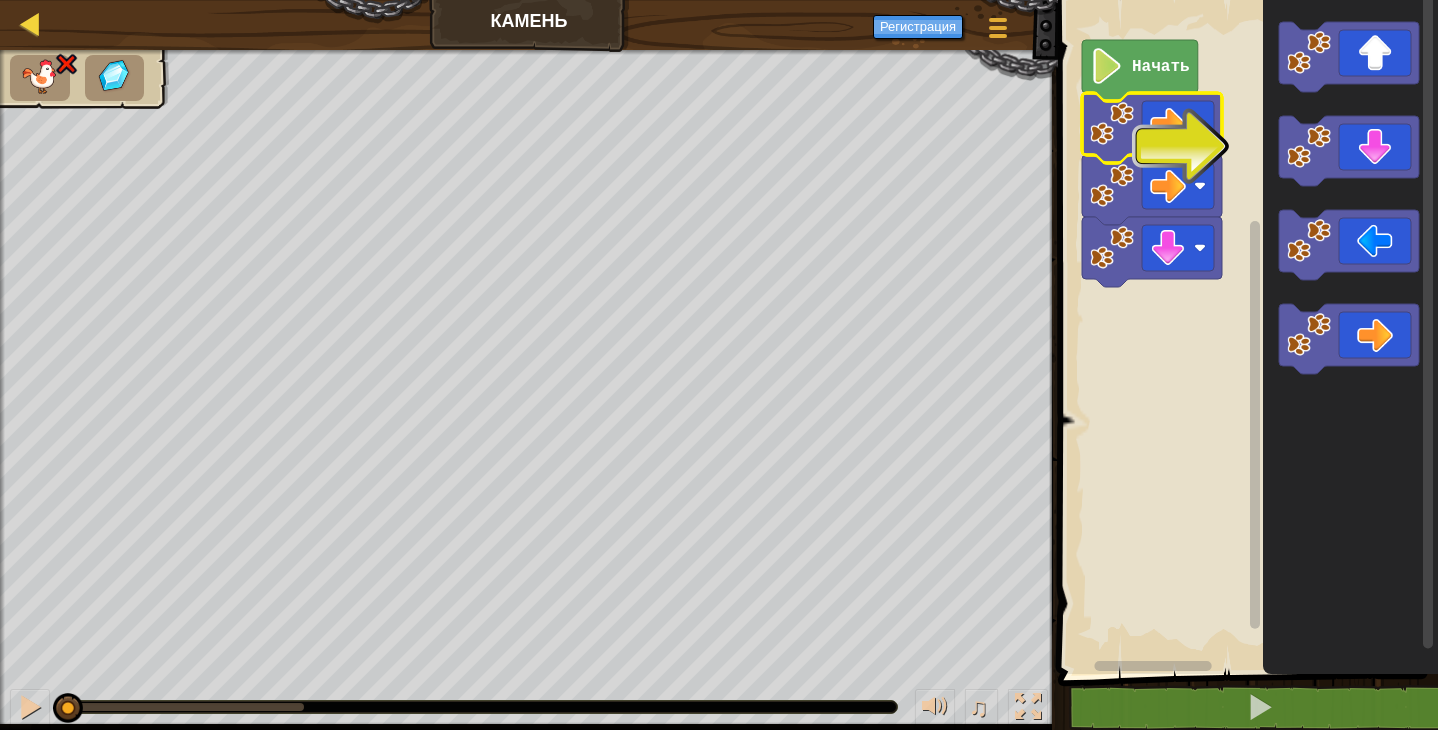 click at bounding box center (30, 23) 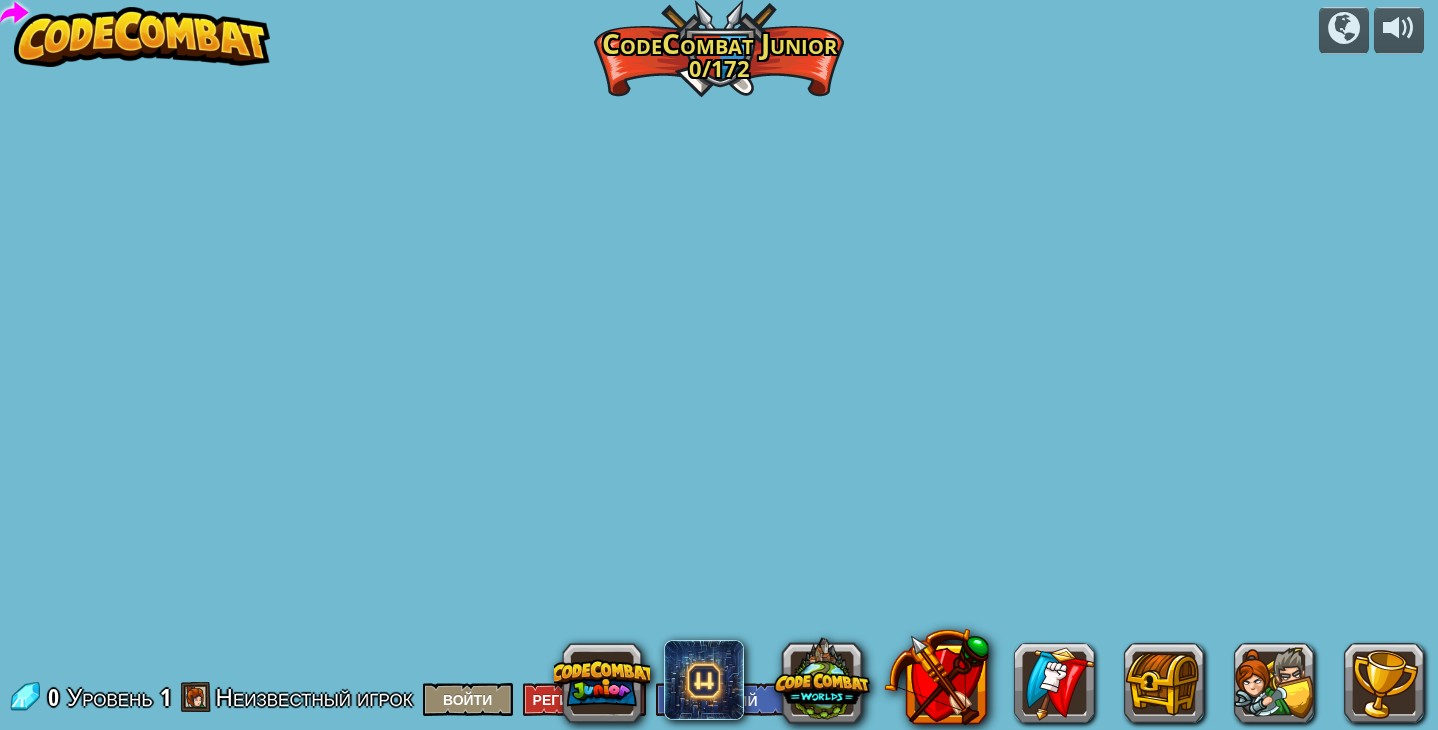 select on "ru" 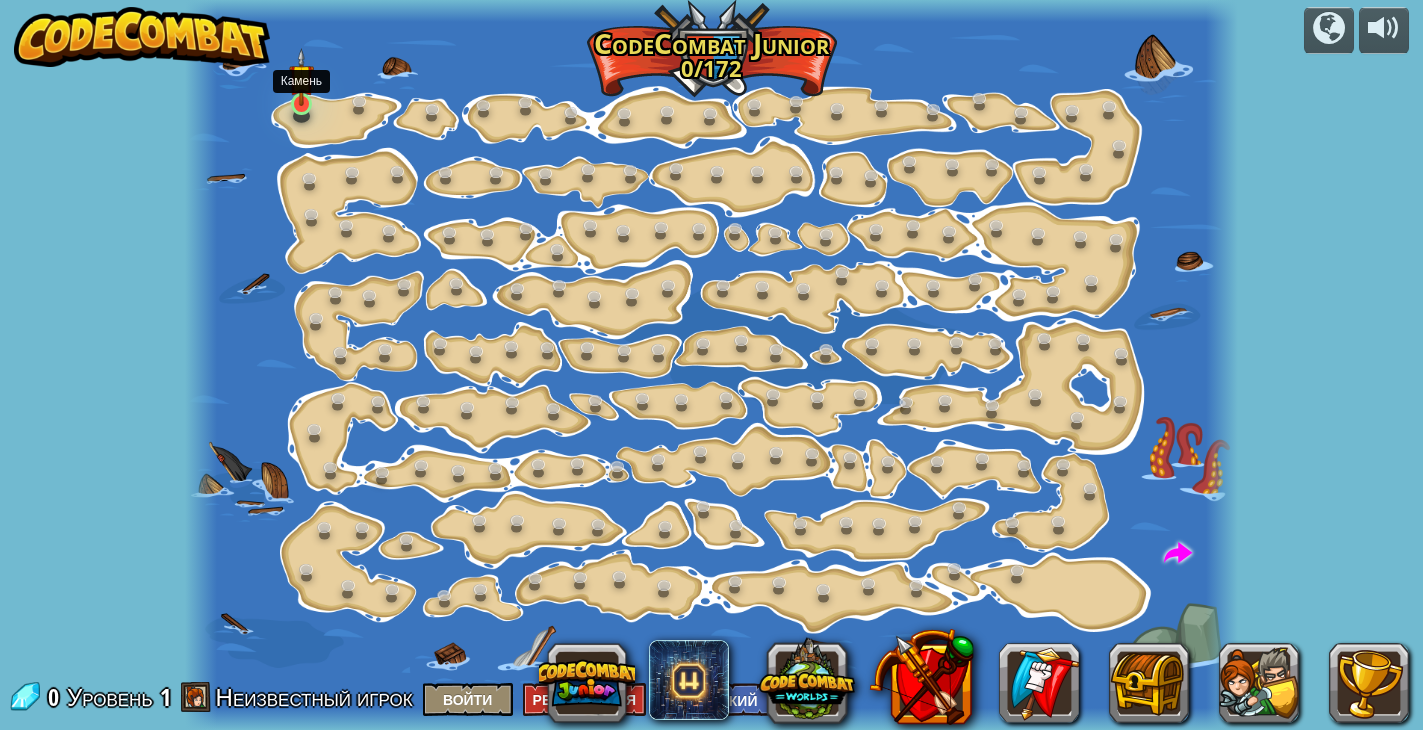 click at bounding box center (302, 77) 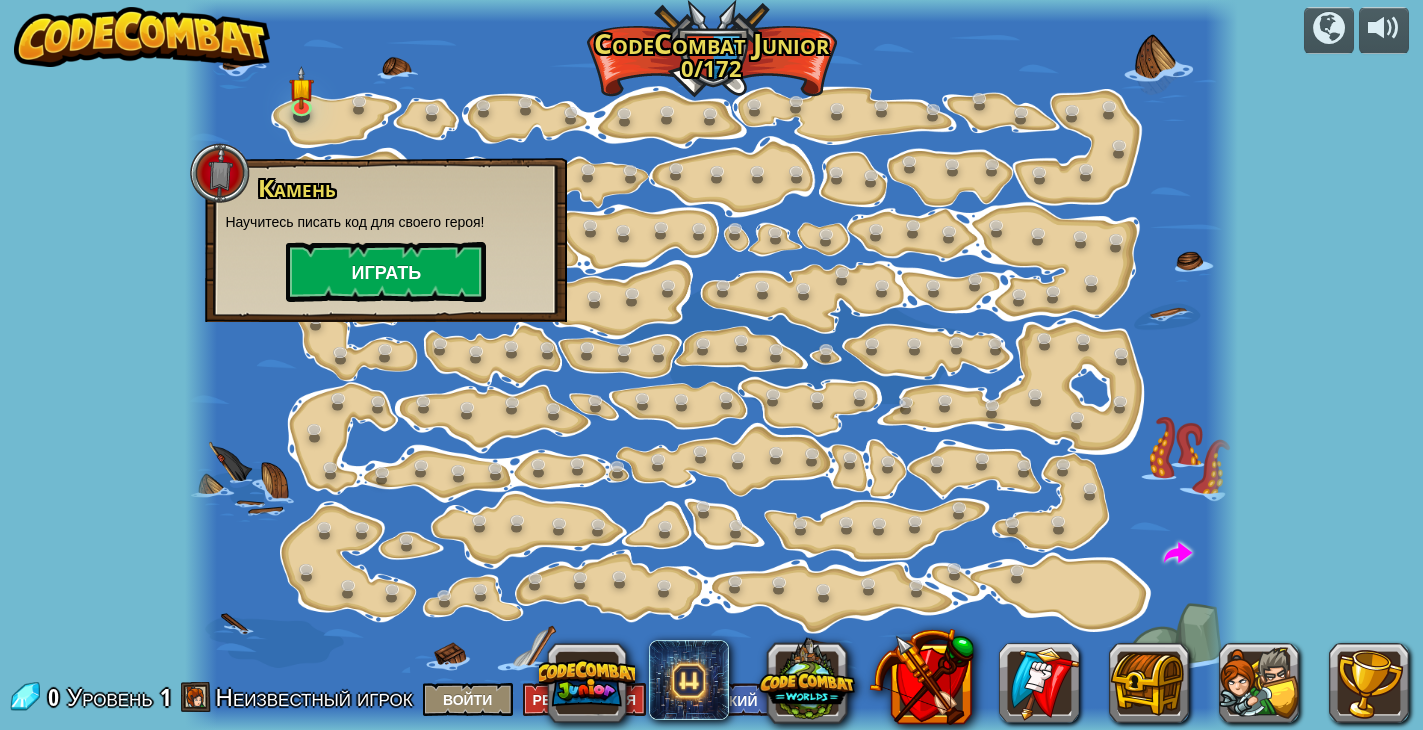 click on "Играть" at bounding box center (386, 272) 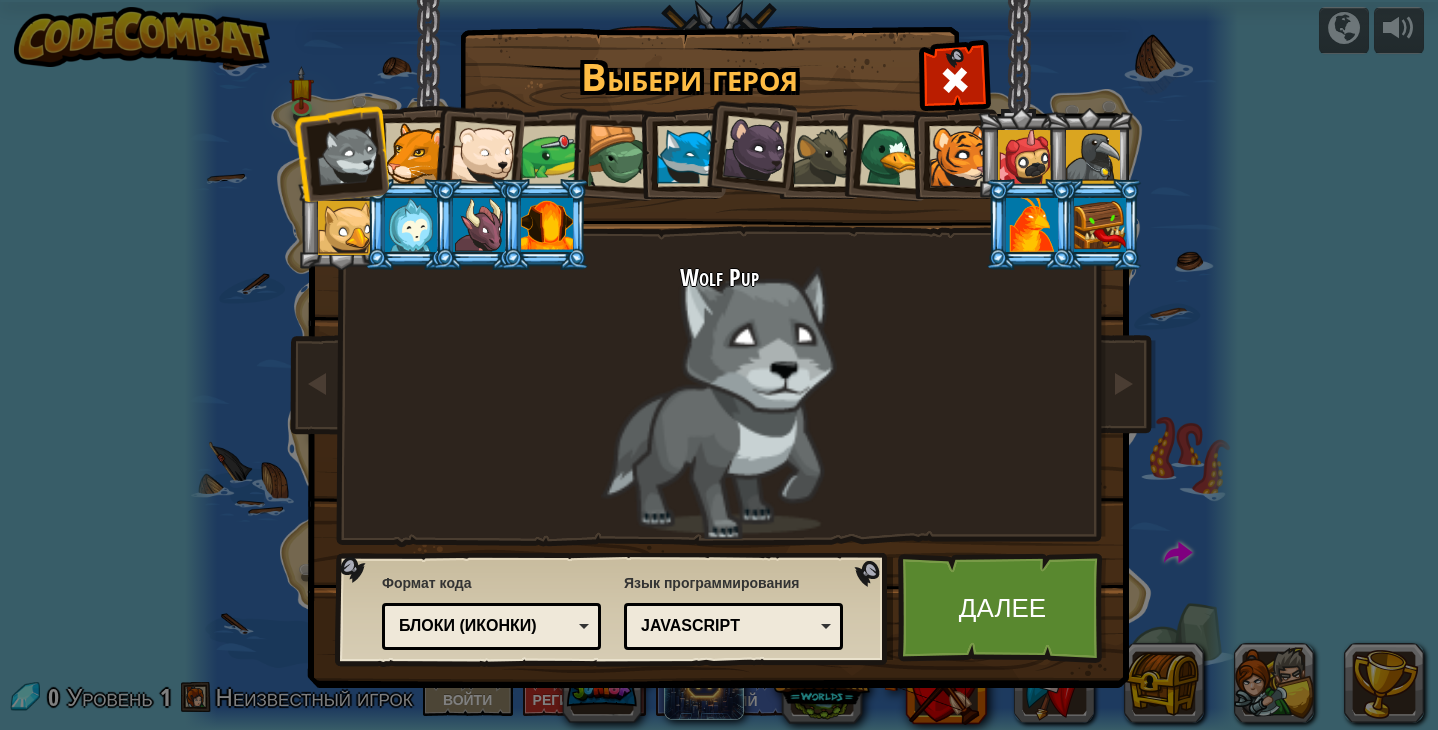 click on "Блоки (иконки)" at bounding box center [485, 626] 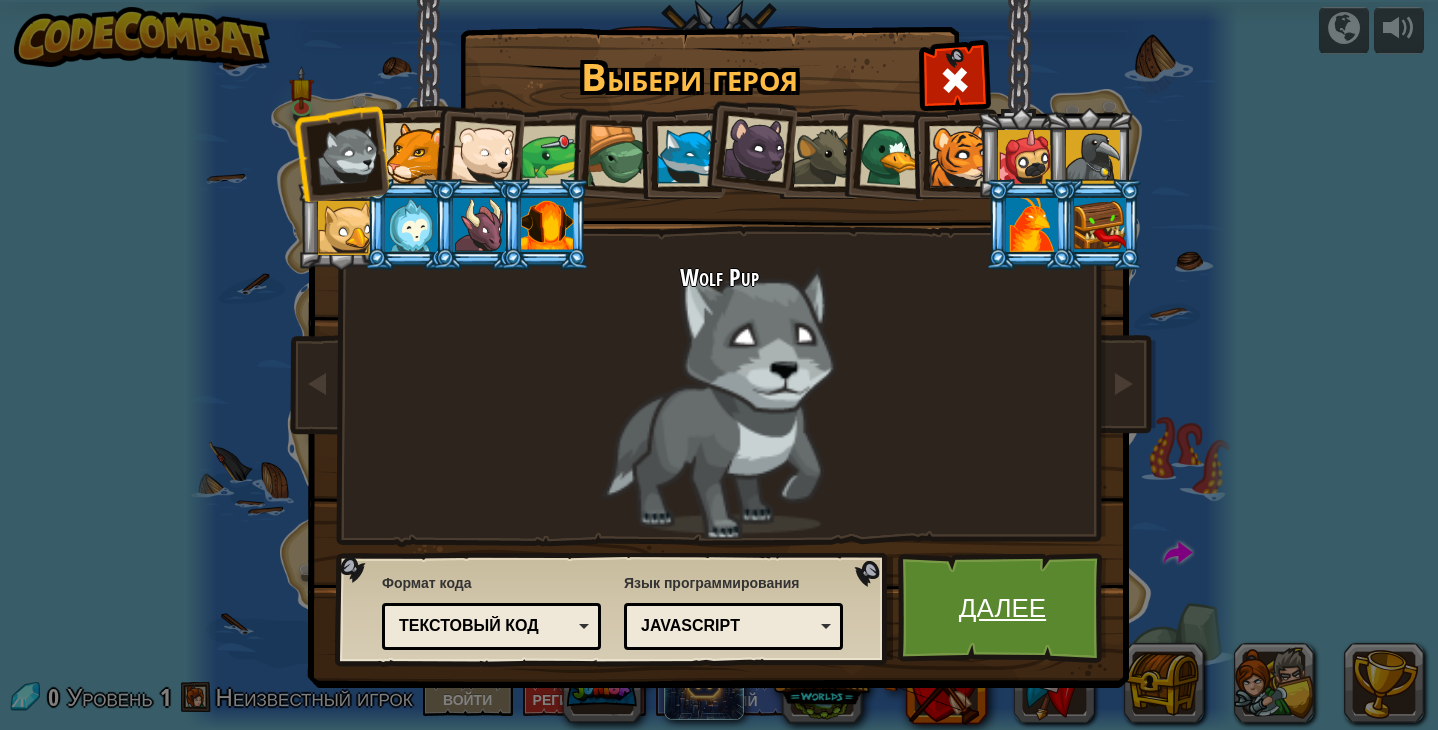 click on "Далее" at bounding box center (1002, 608) 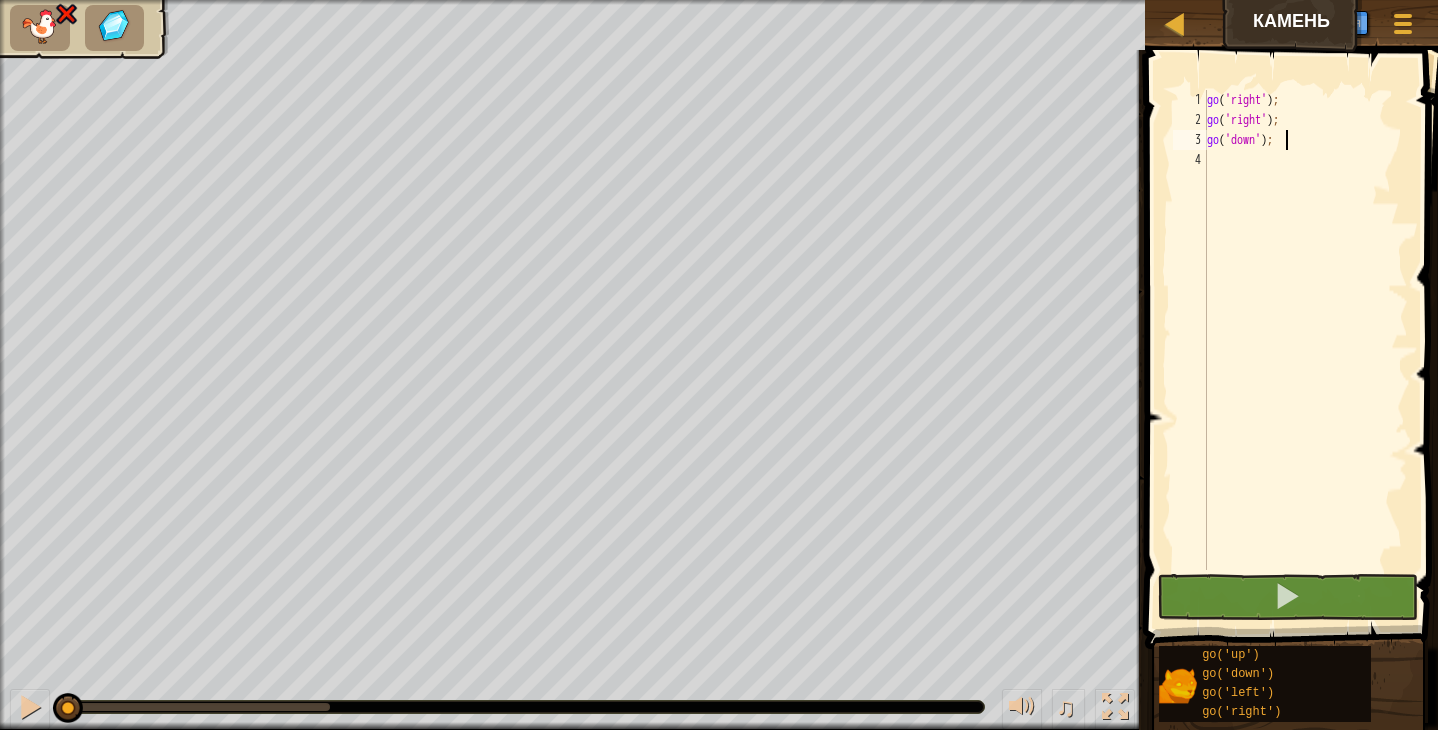 click on "go ( 'right' ) ; go ( 'right' ) ; go ( 'down' ) ;" at bounding box center (1305, 350) 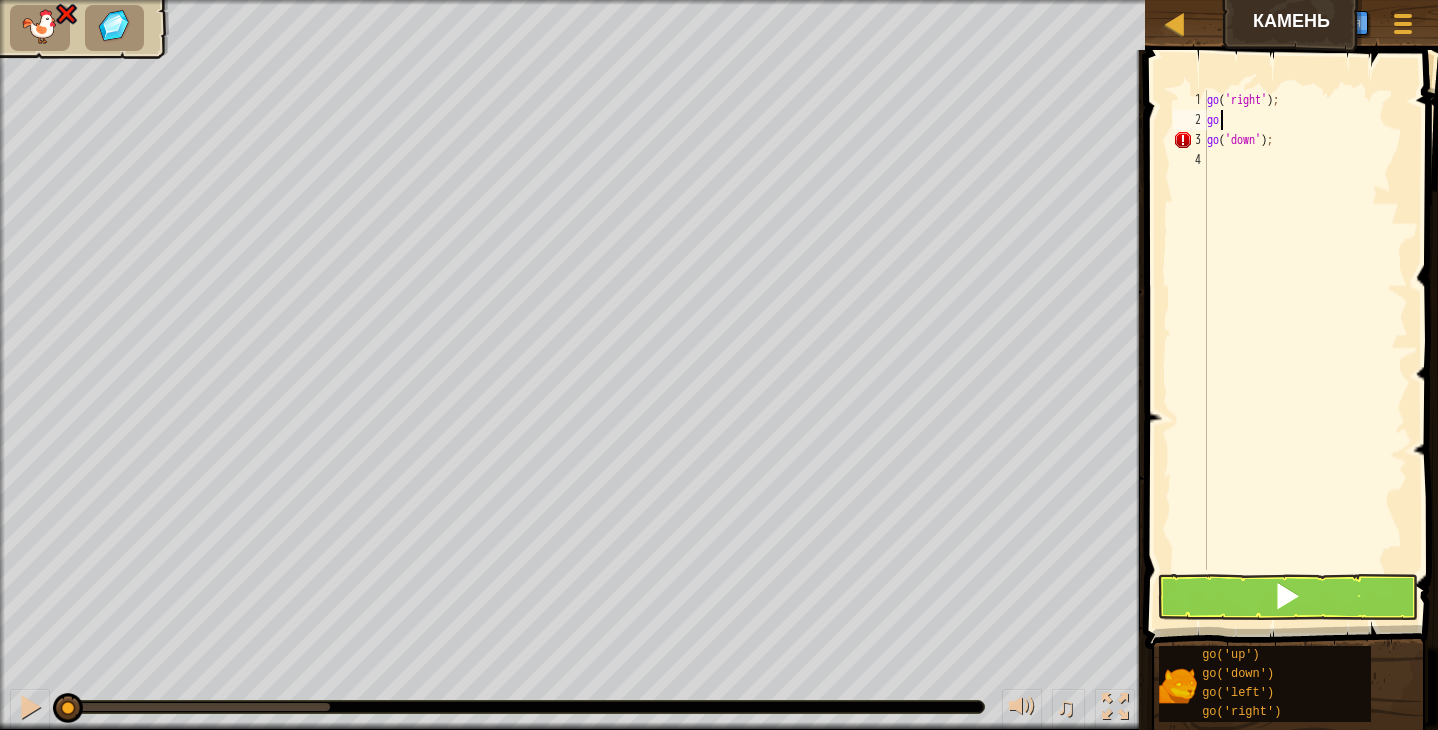 type on "g" 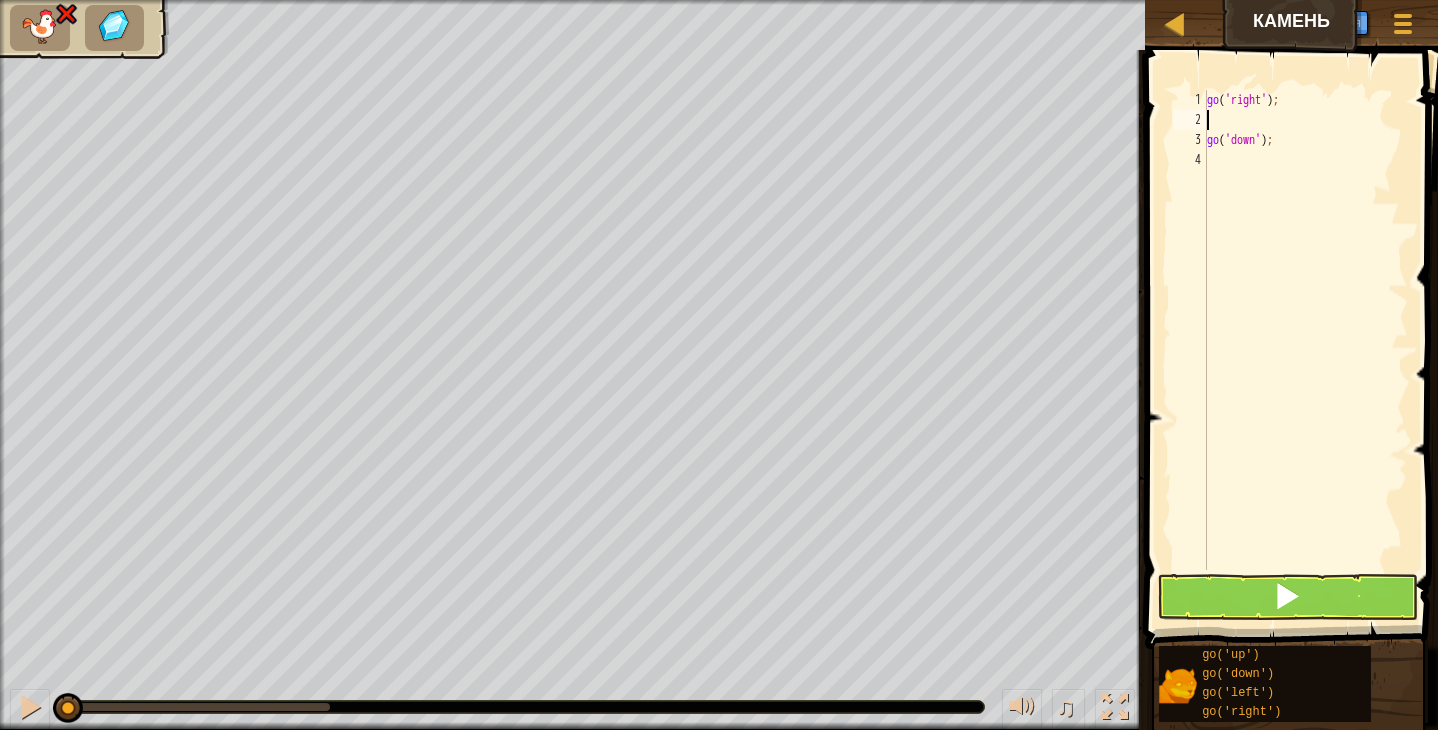 click on "go ( 'right' ) ; go ( 'down' ) ;" at bounding box center (1305, 350) 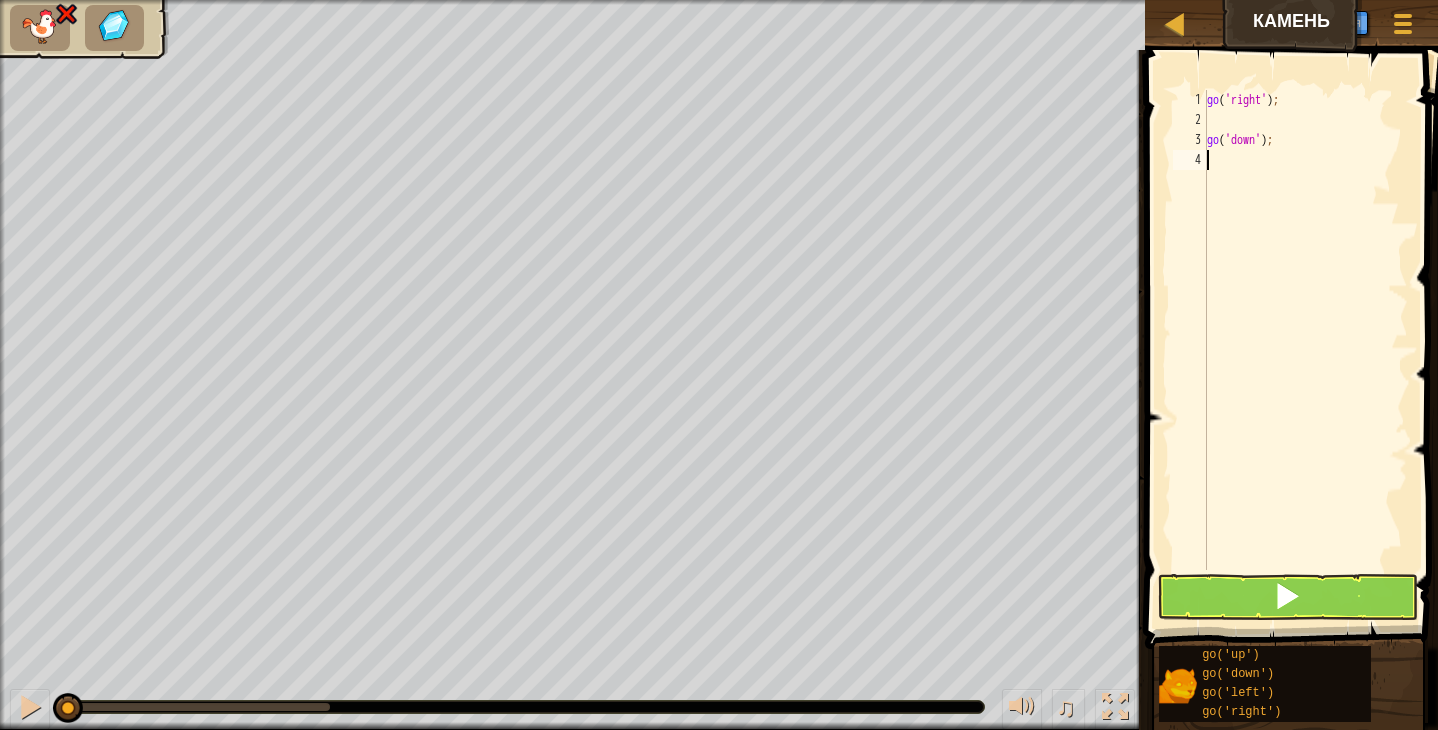scroll, scrollTop: 9, scrollLeft: 0, axis: vertical 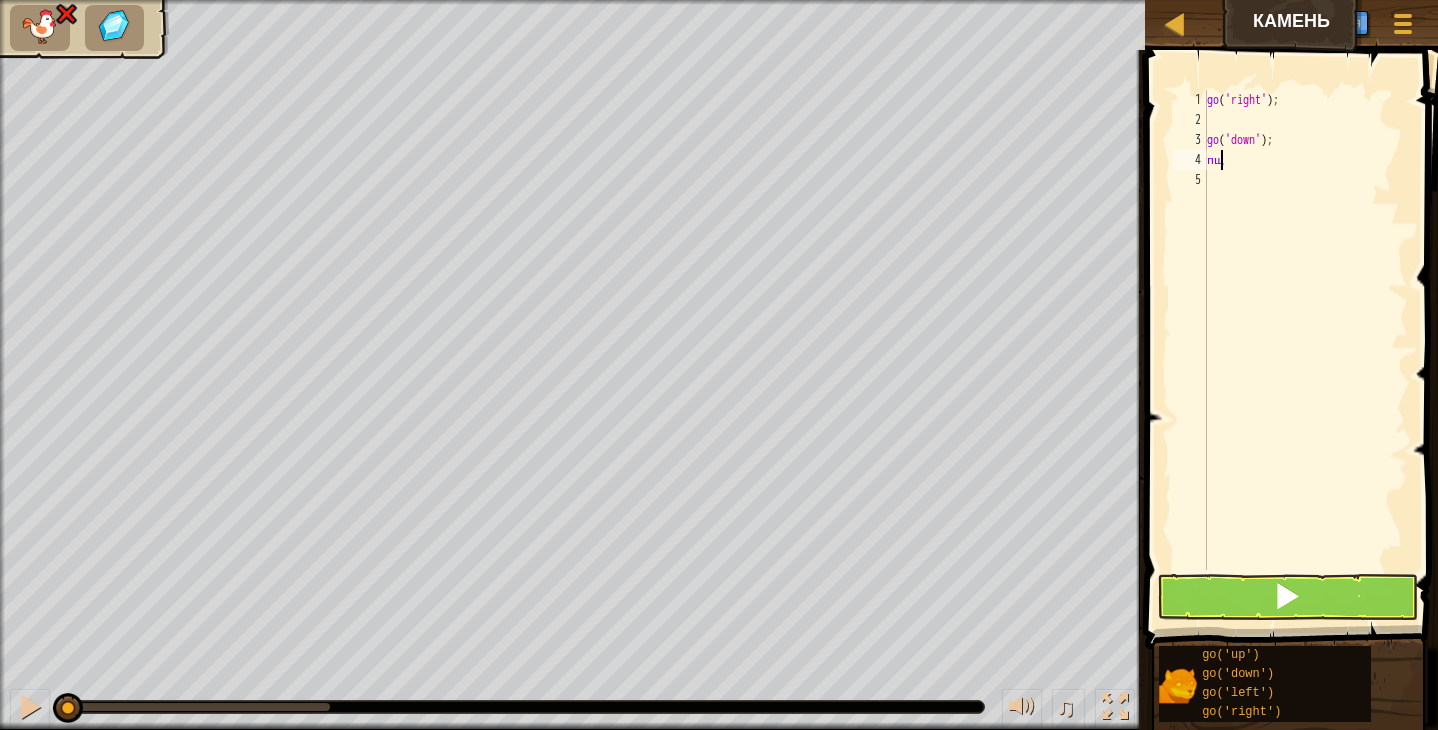 type on "п" 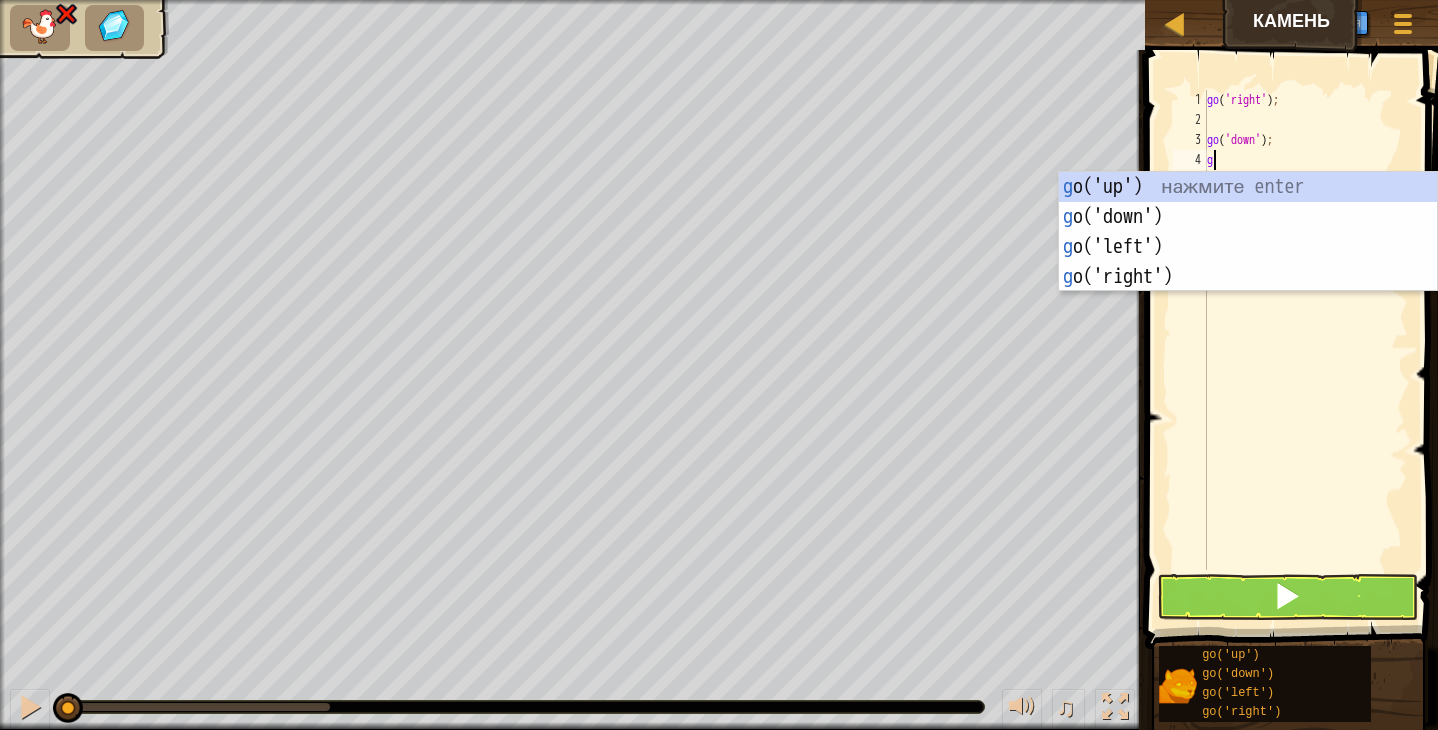 type on "go" 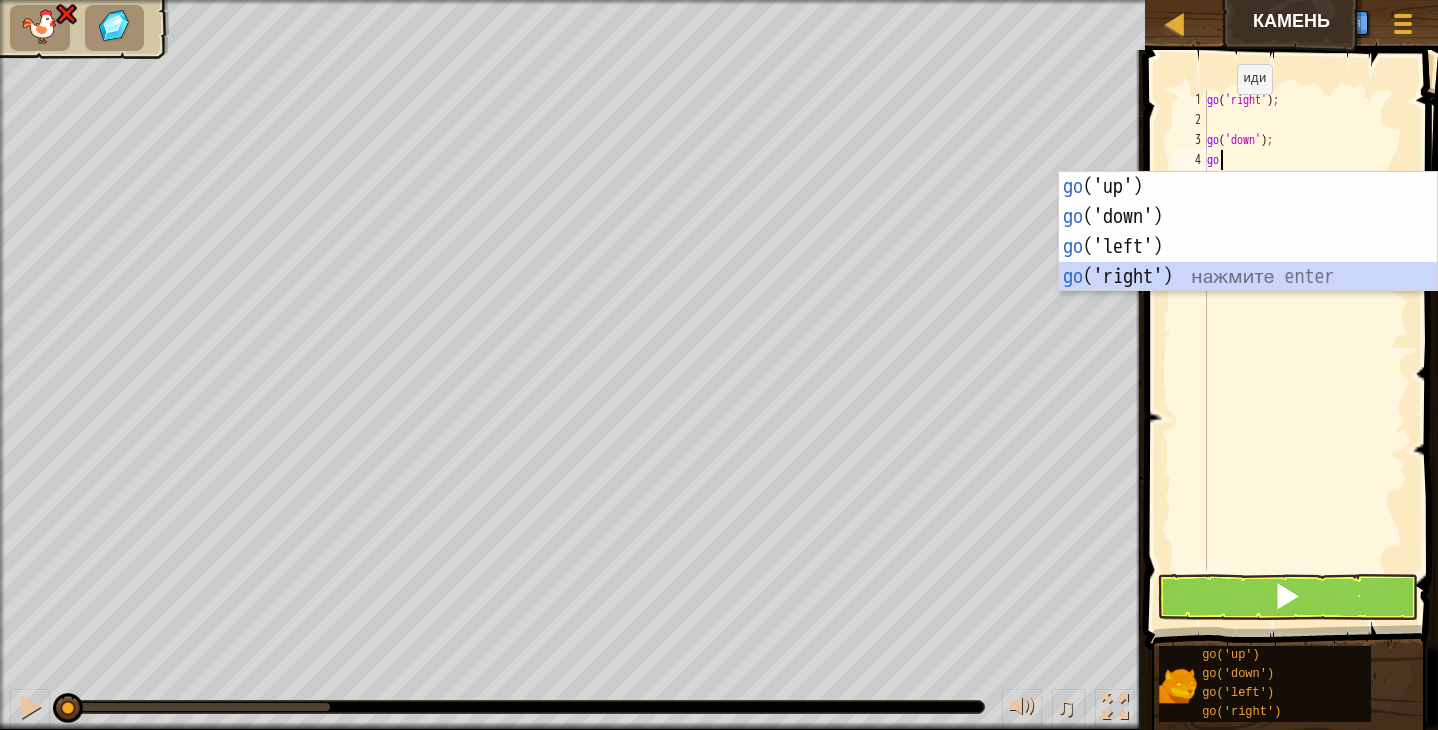 click on "go ('up') нажмите enter go ('down') нажмите enter go ('left') нажмите enter go ('right') нажмите enter" at bounding box center (1248, 262) 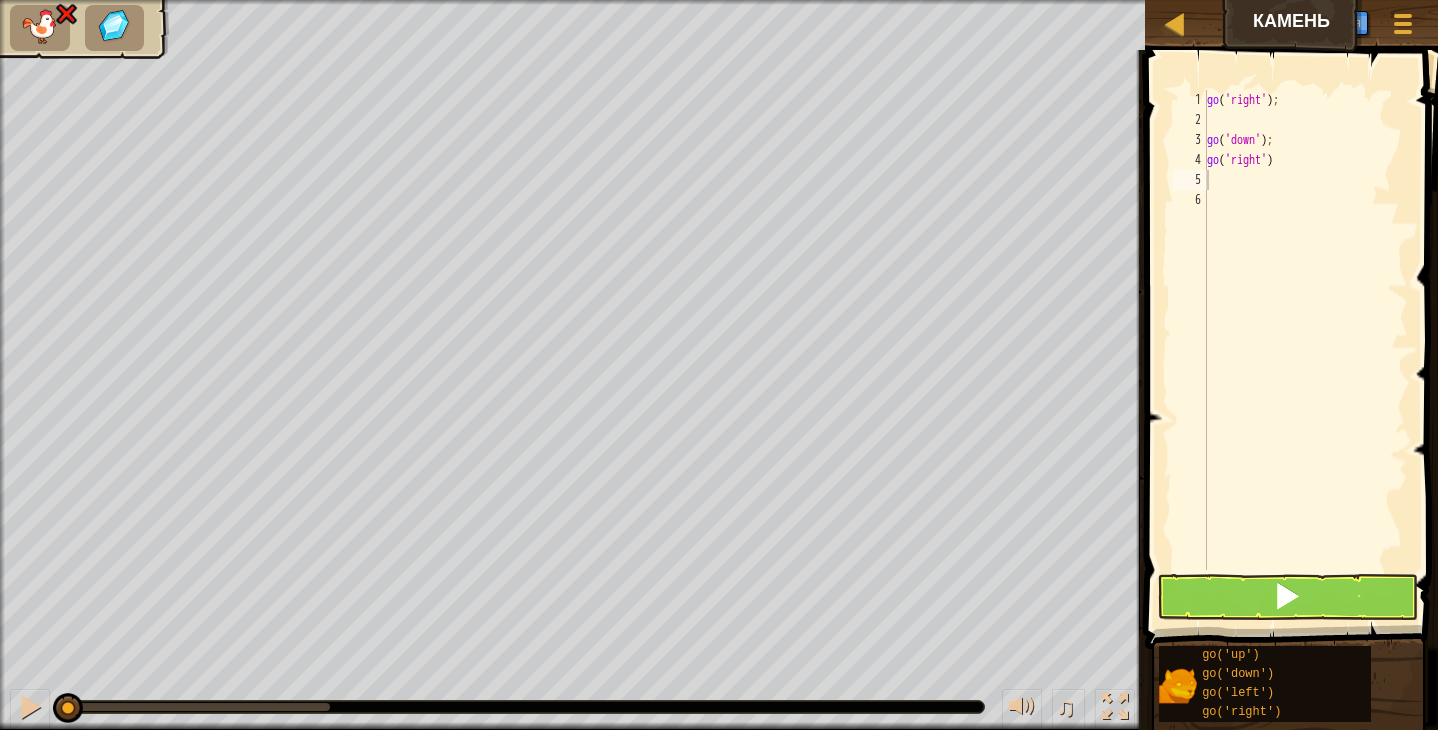 click at bounding box center [1287, 596] 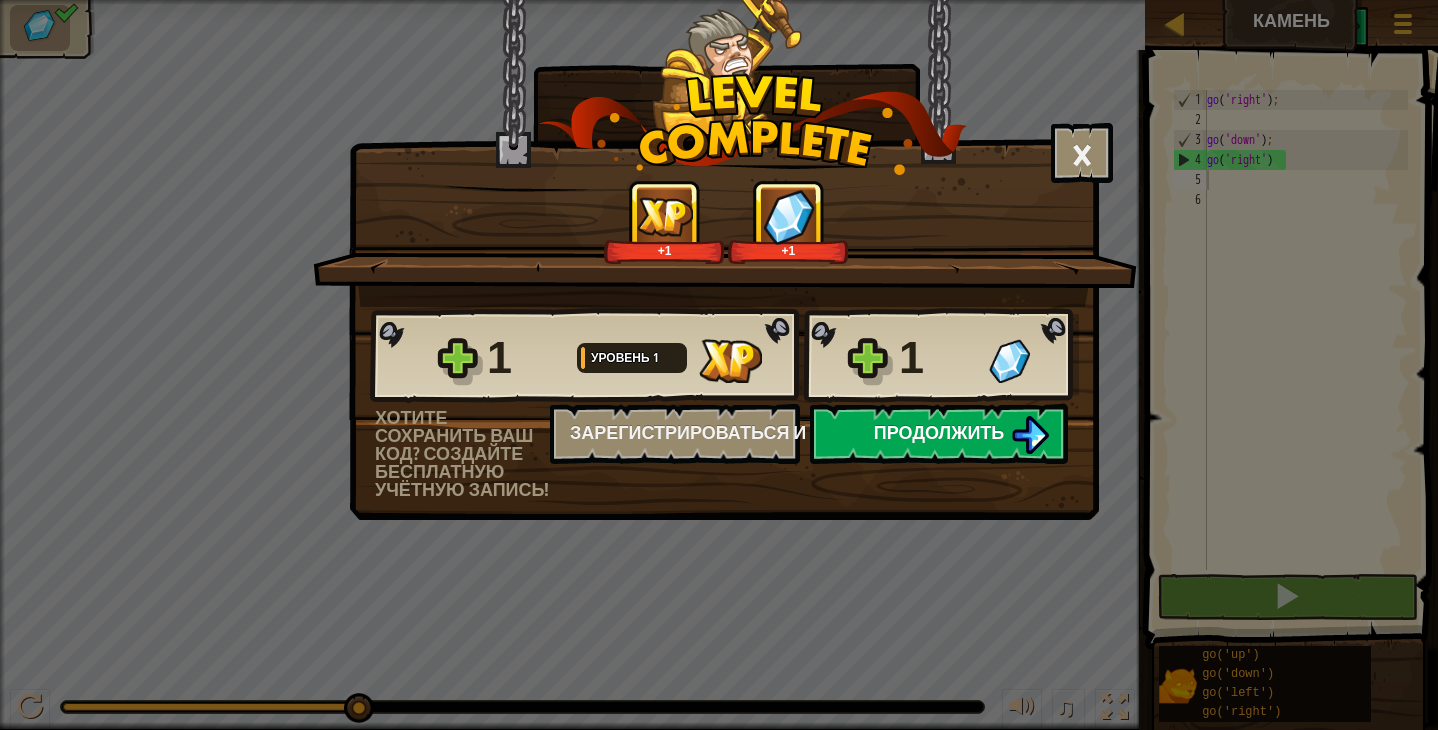 click on "Продолжить" at bounding box center [939, 432] 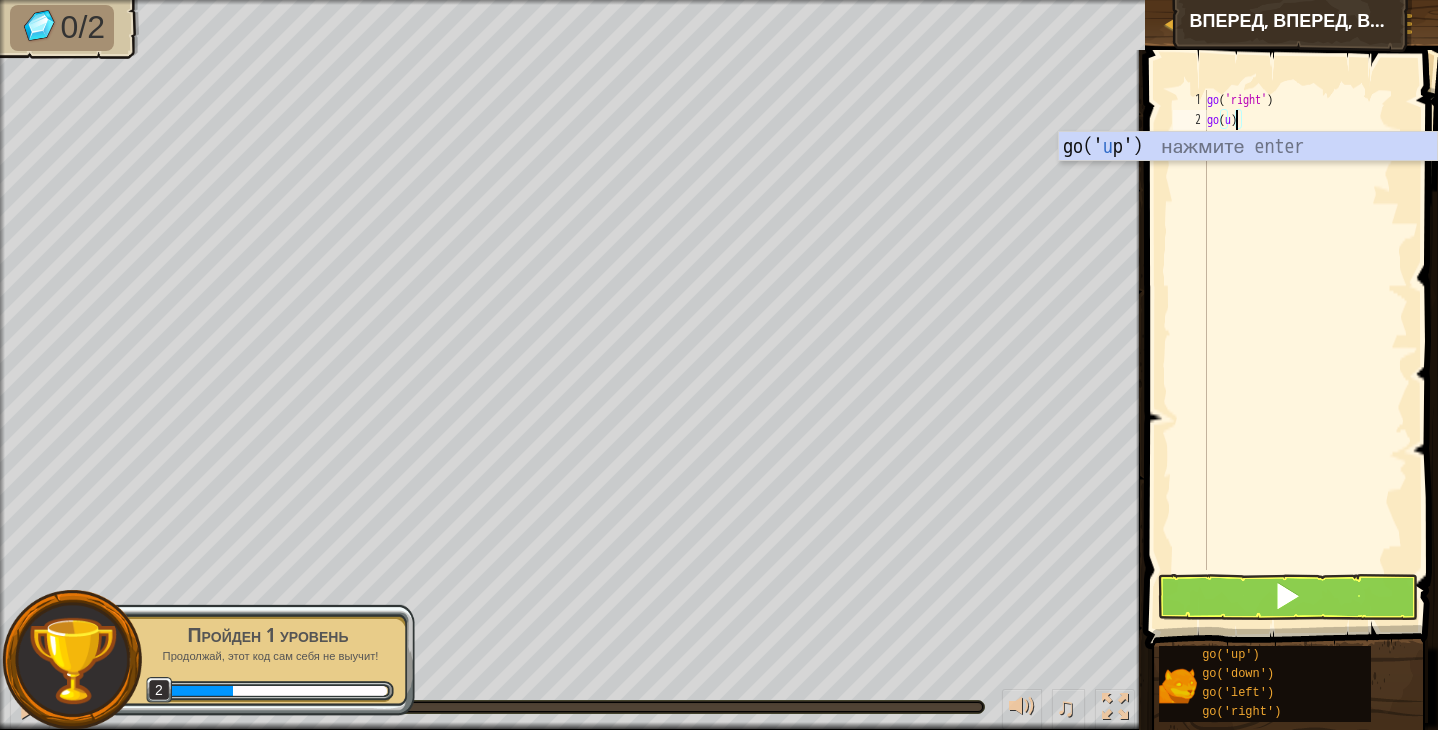 scroll, scrollTop: 9, scrollLeft: 3, axis: both 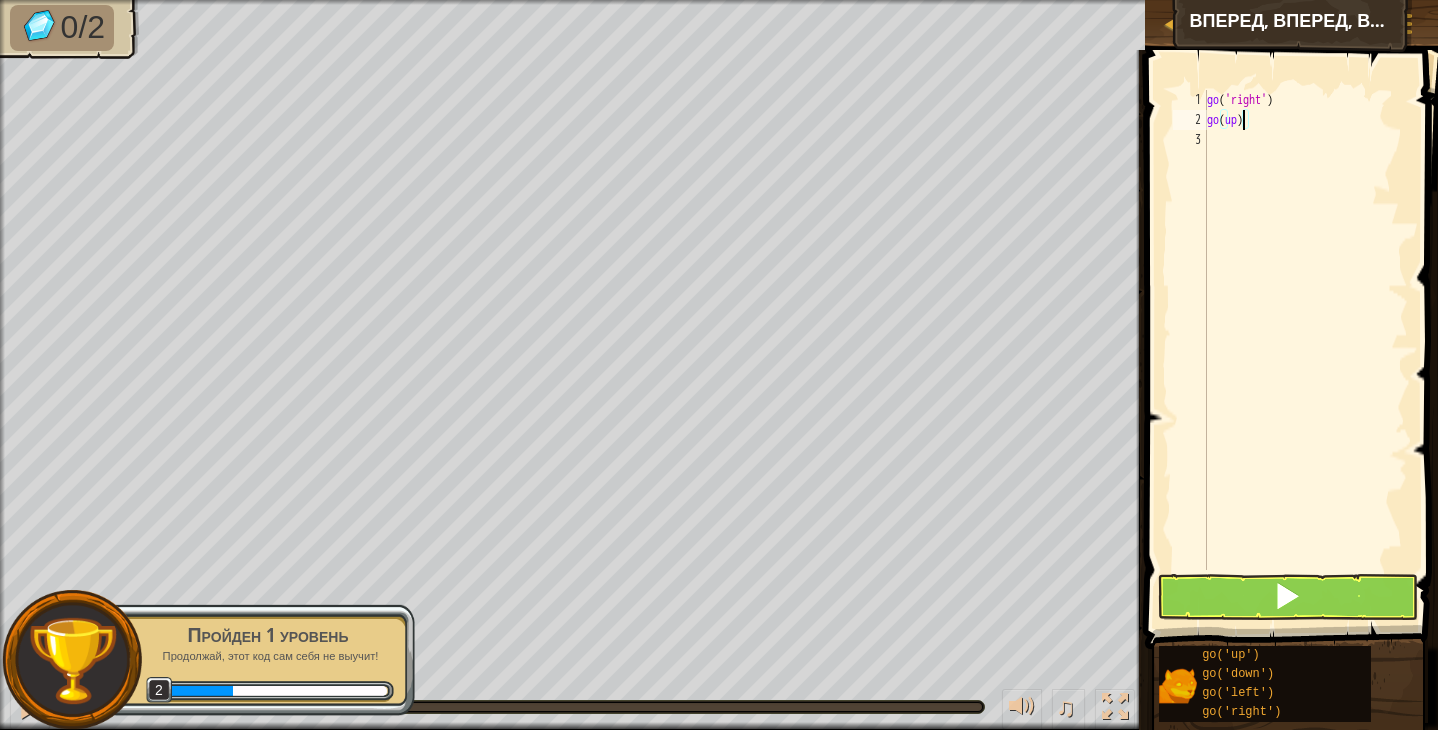 click on "go ( 'right' ) go ( up )" at bounding box center (1305, 350) 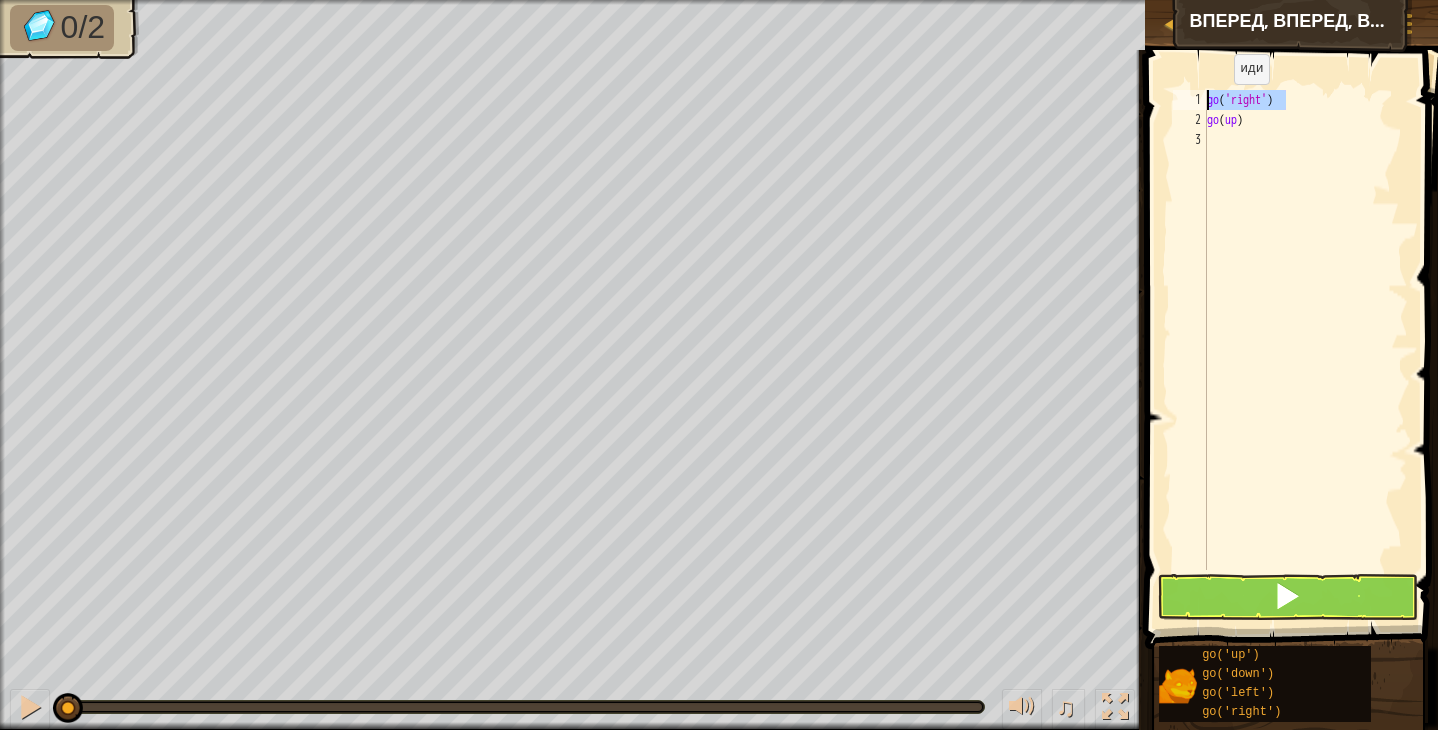 drag, startPoint x: 1293, startPoint y: 104, endPoint x: 1180, endPoint y: 104, distance: 113 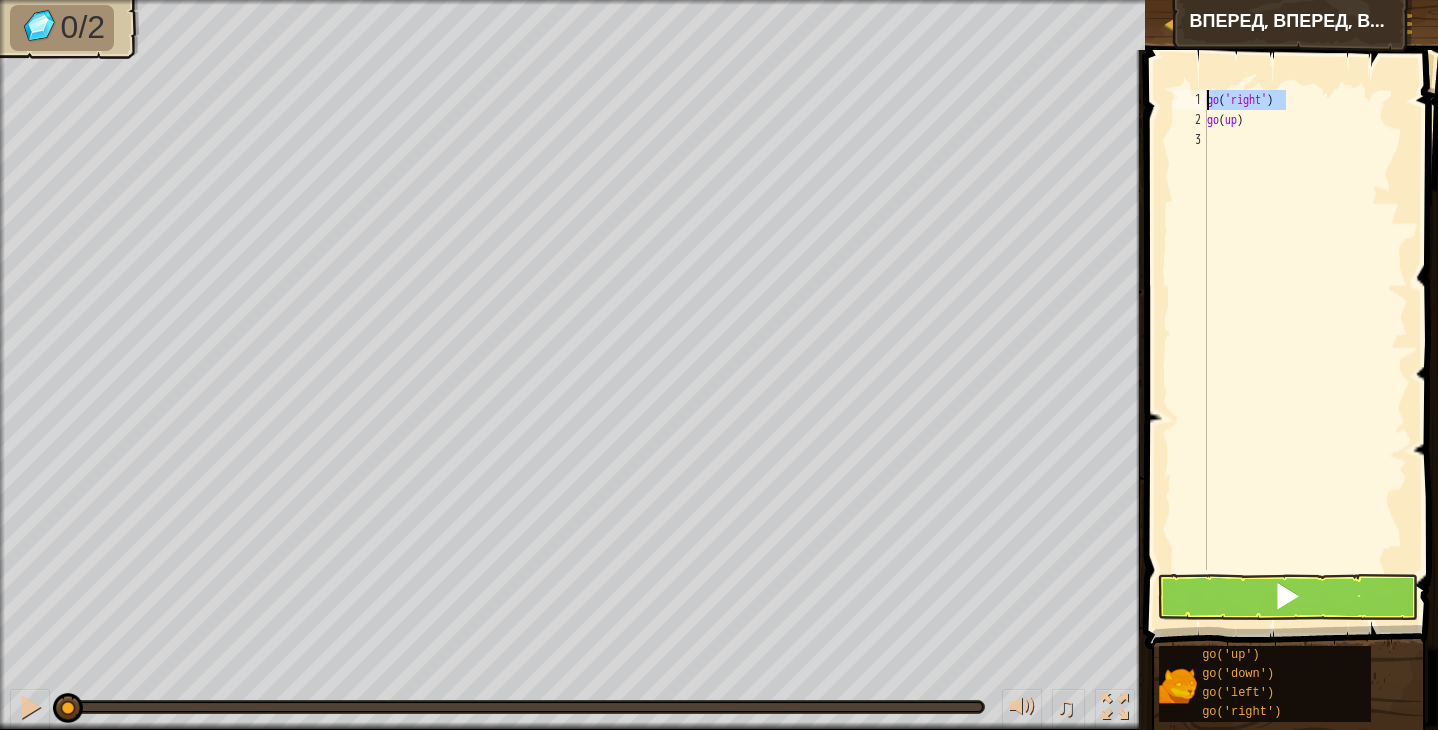 click on "go ( 'right' ) go ( up )" at bounding box center (1305, 350) 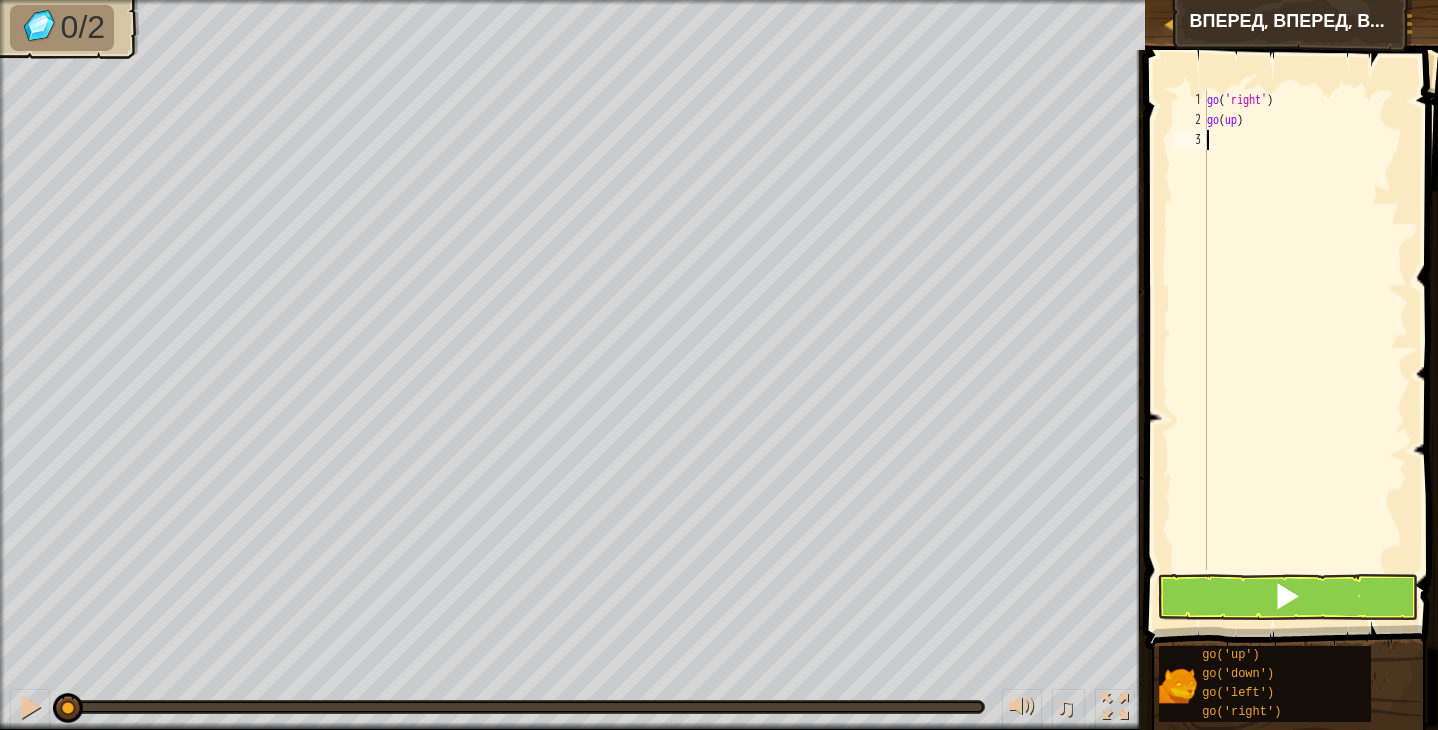 scroll, scrollTop: 9, scrollLeft: 0, axis: vertical 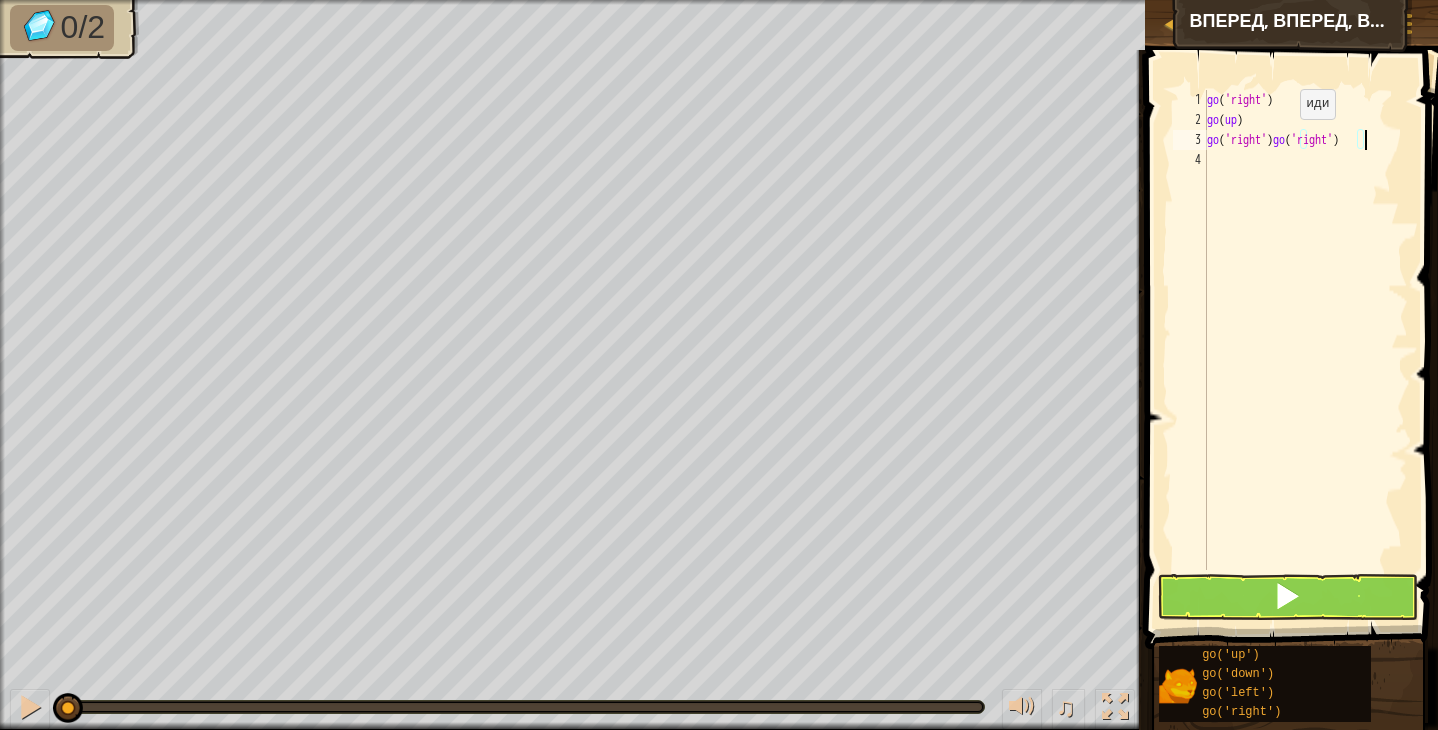 click on "go ( 'right' ) go ( up ) go ( 'right' ) go ( 'right' )" at bounding box center (1305, 350) 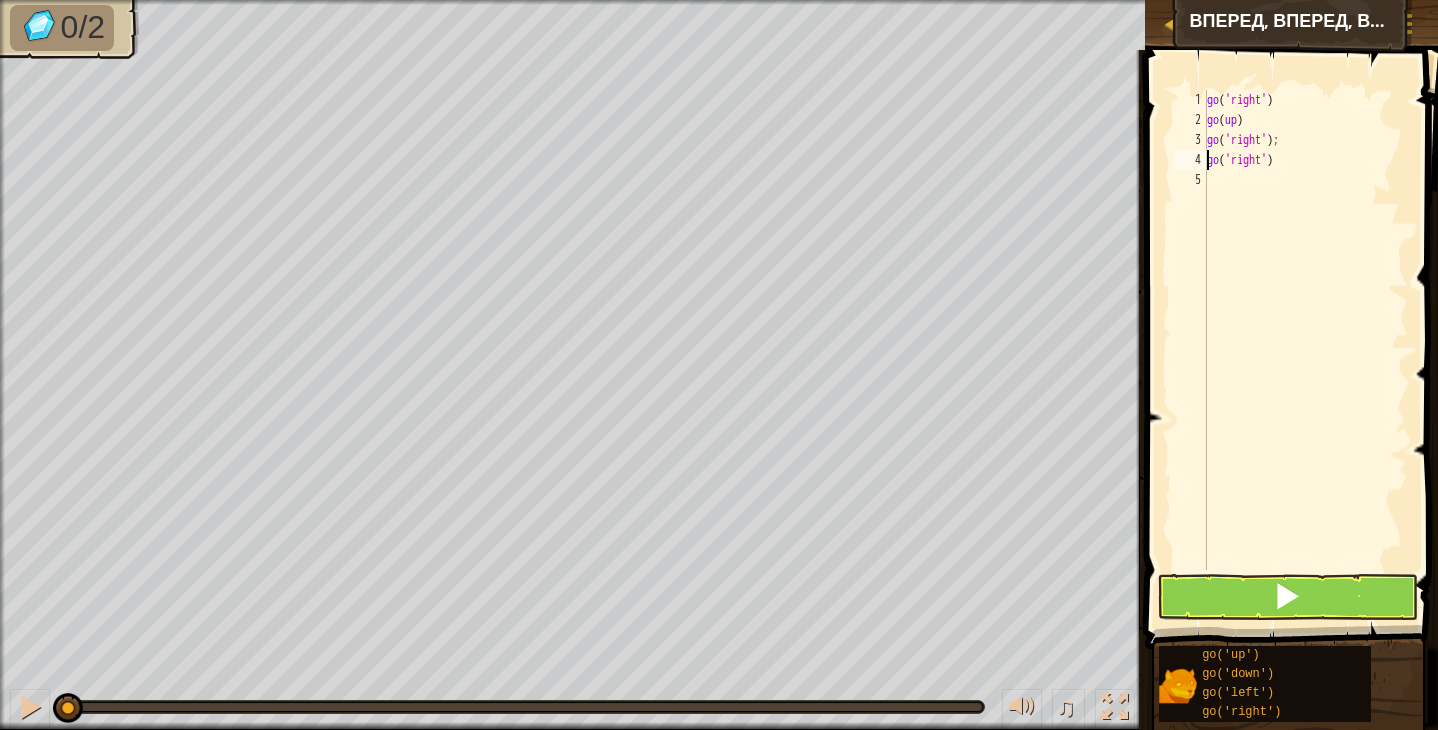 scroll, scrollTop: 9, scrollLeft: 6, axis: both 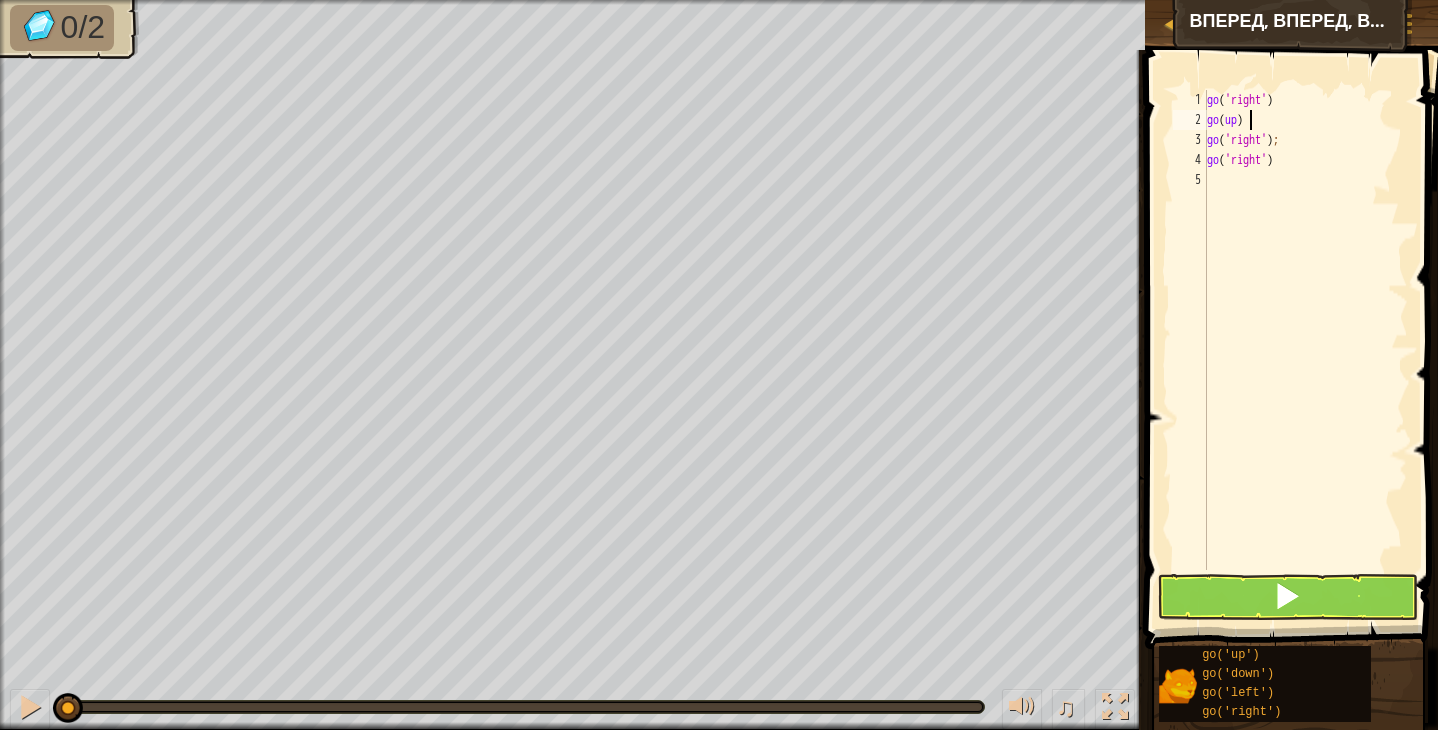 click on "go ( 'right' ) go ( up ) go ( 'right' ) ; go ( 'right' )" at bounding box center [1305, 350] 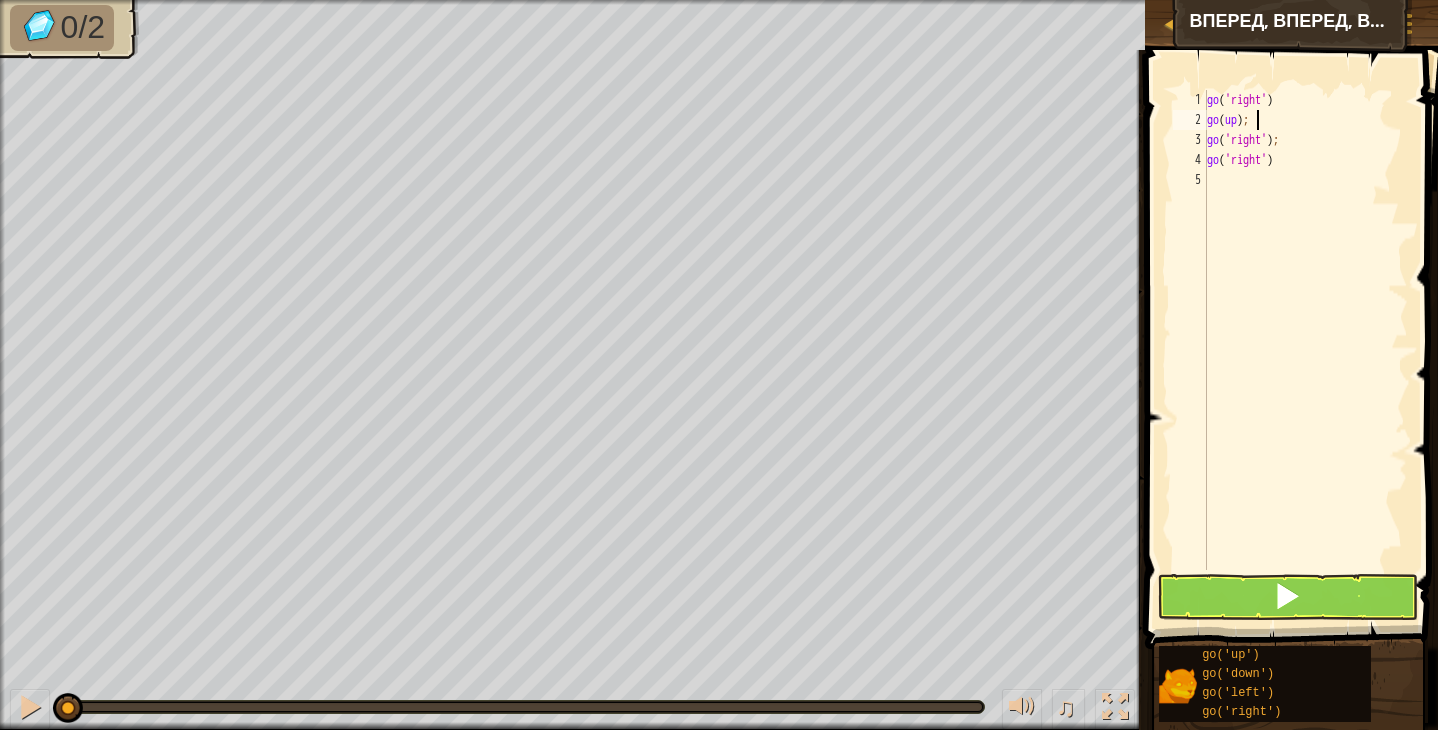 click on "go ( 'right' ) go ( up ) ; go ( 'right' ) ; go ( 'right' )" at bounding box center [1305, 350] 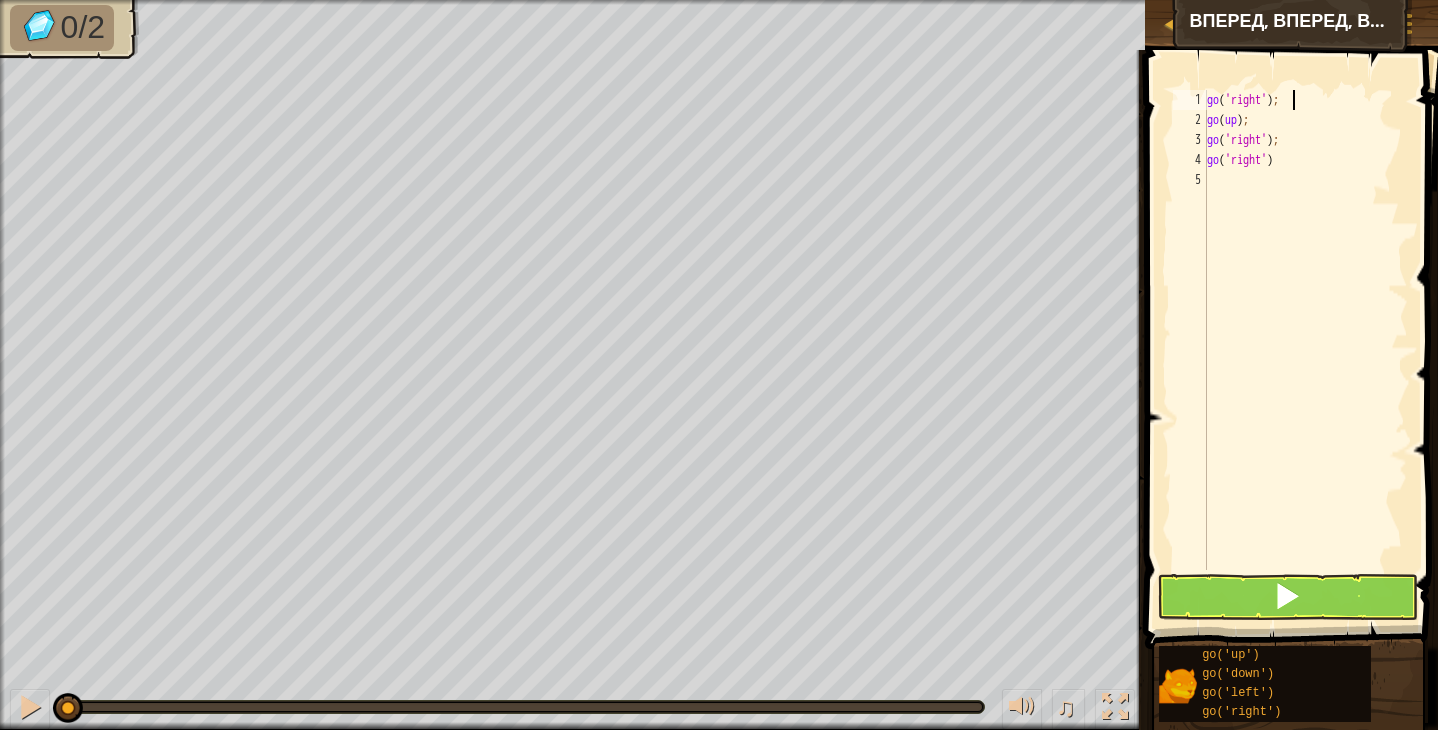 scroll, scrollTop: 9, scrollLeft: 6, axis: both 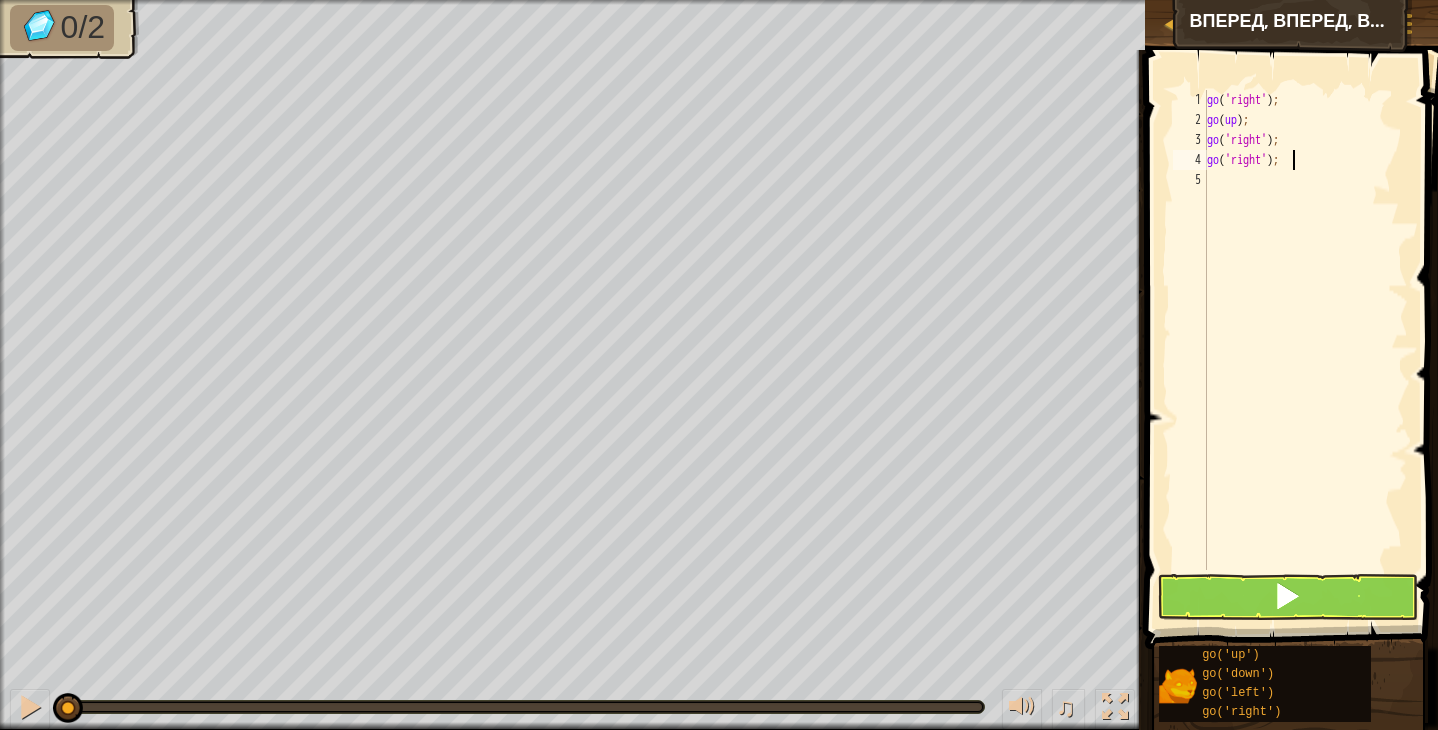 click at bounding box center [1287, 597] 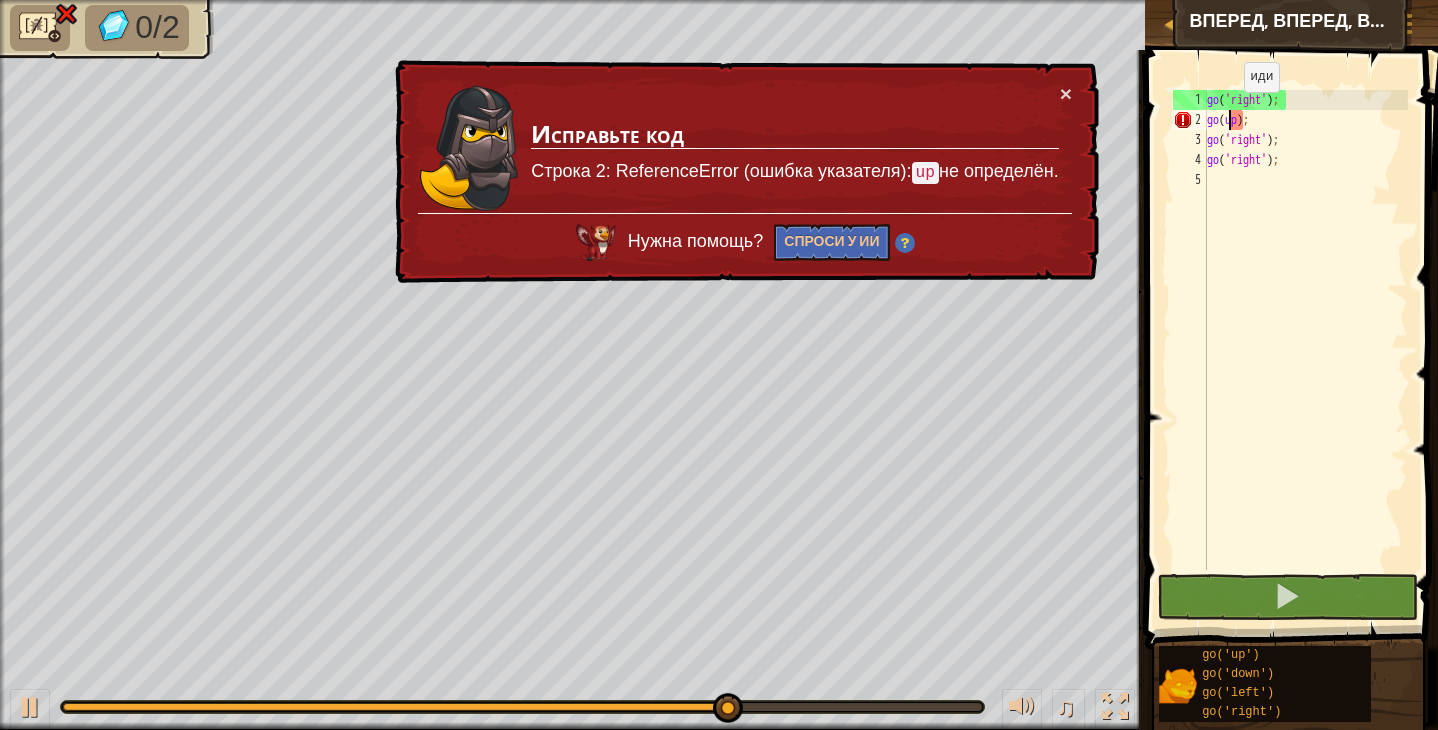 click on "go ( 'right' ) ; go ( up ) ; go ( 'right' ) ; go ( 'right' ) ;" at bounding box center [1305, 350] 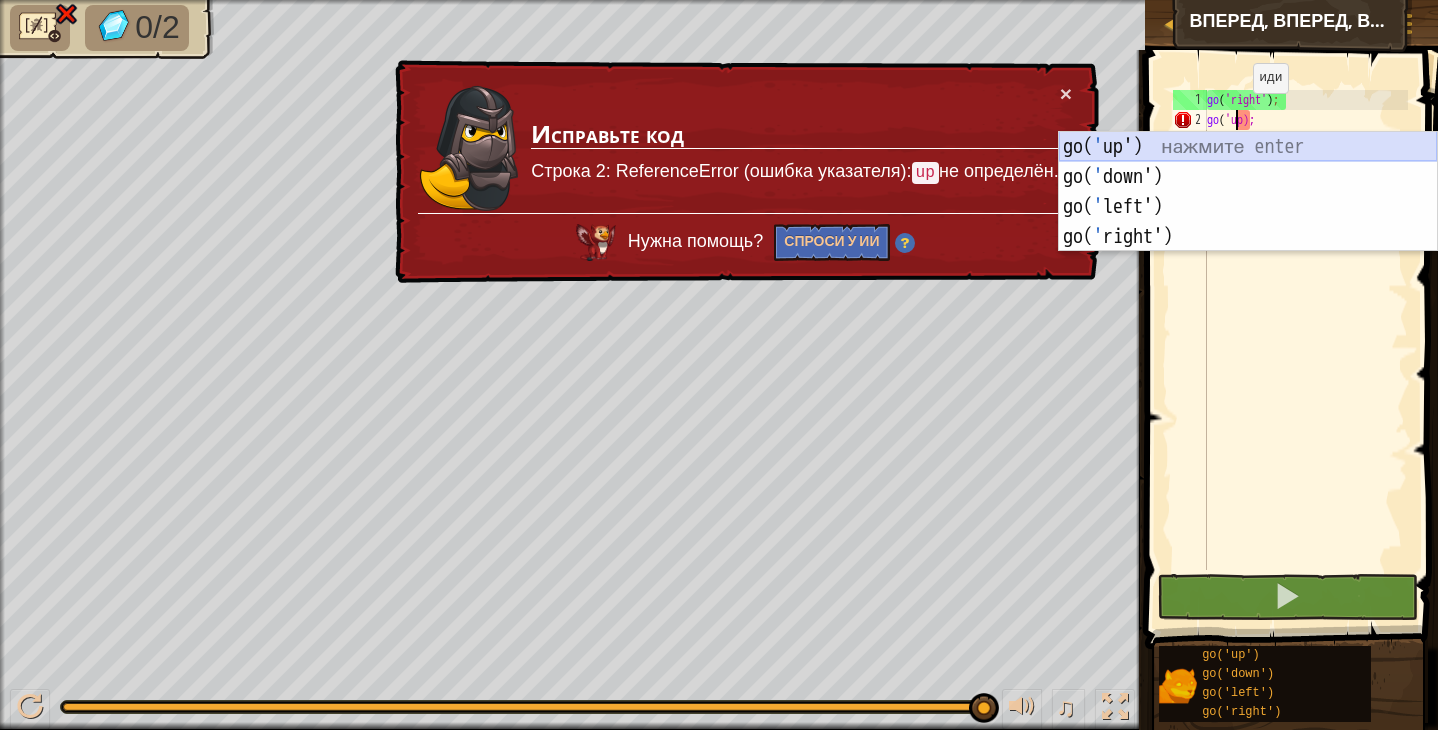 click on "go( ' up') нажмите enter go( ' down') нажмите enter go( ' left') нажмите enter go( ' right') нажмите enter" at bounding box center [1248, 222] 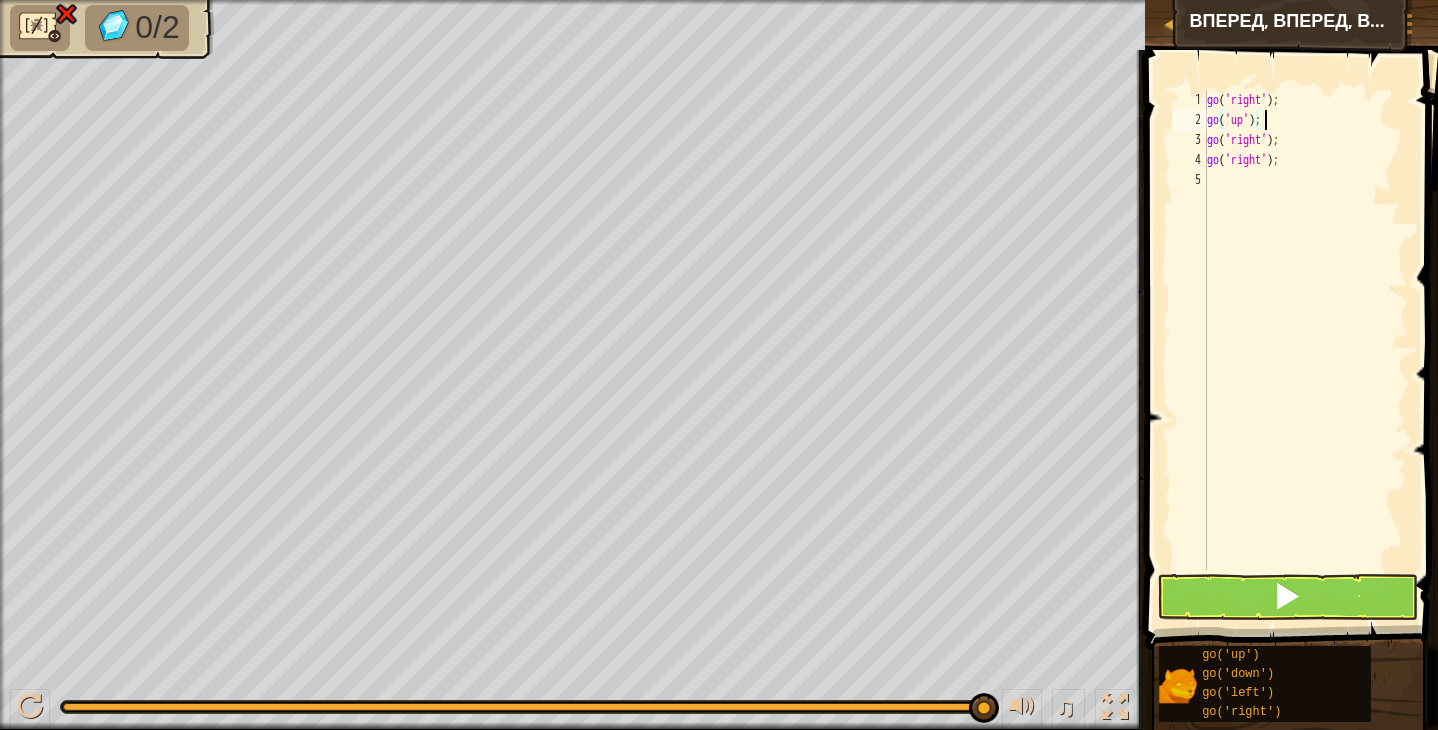 click at bounding box center [1287, 596] 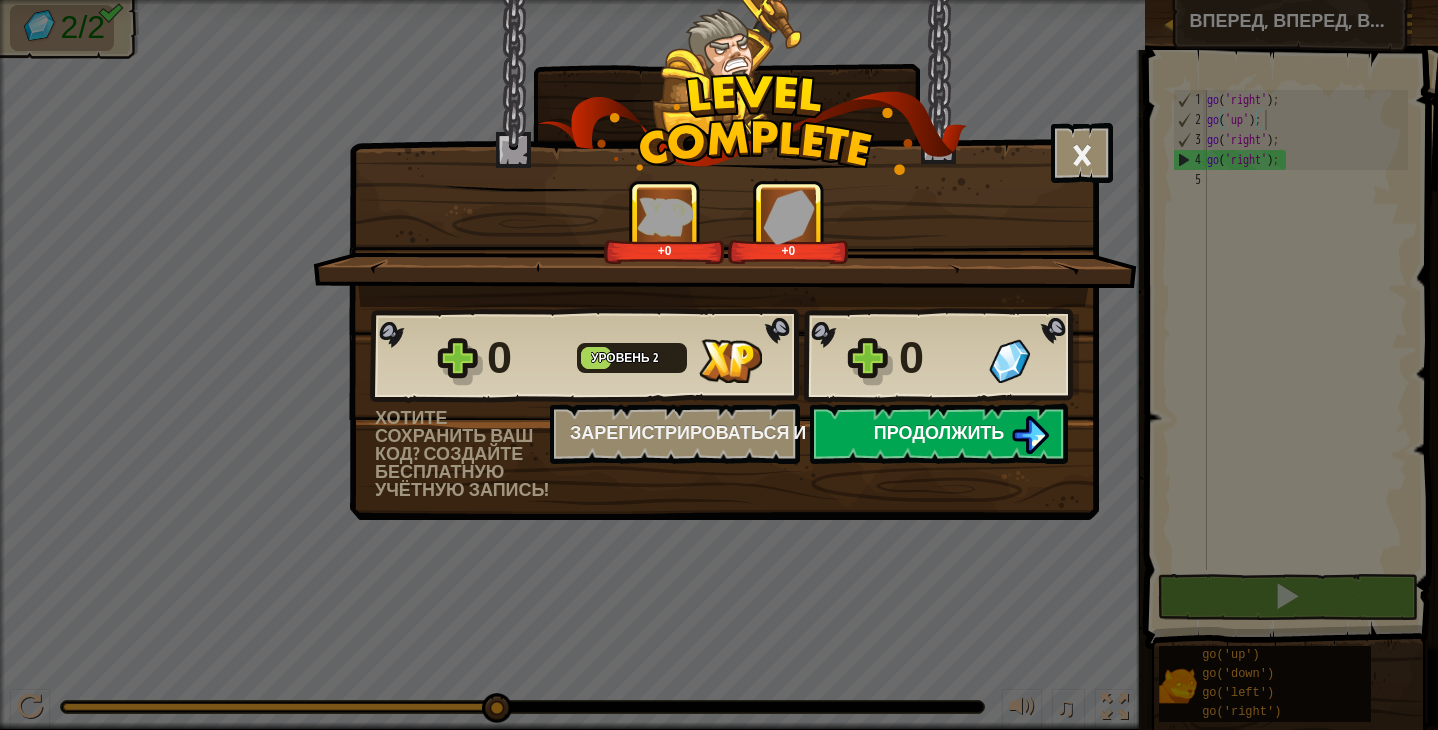 click on "Продолжить" at bounding box center [939, 434] 